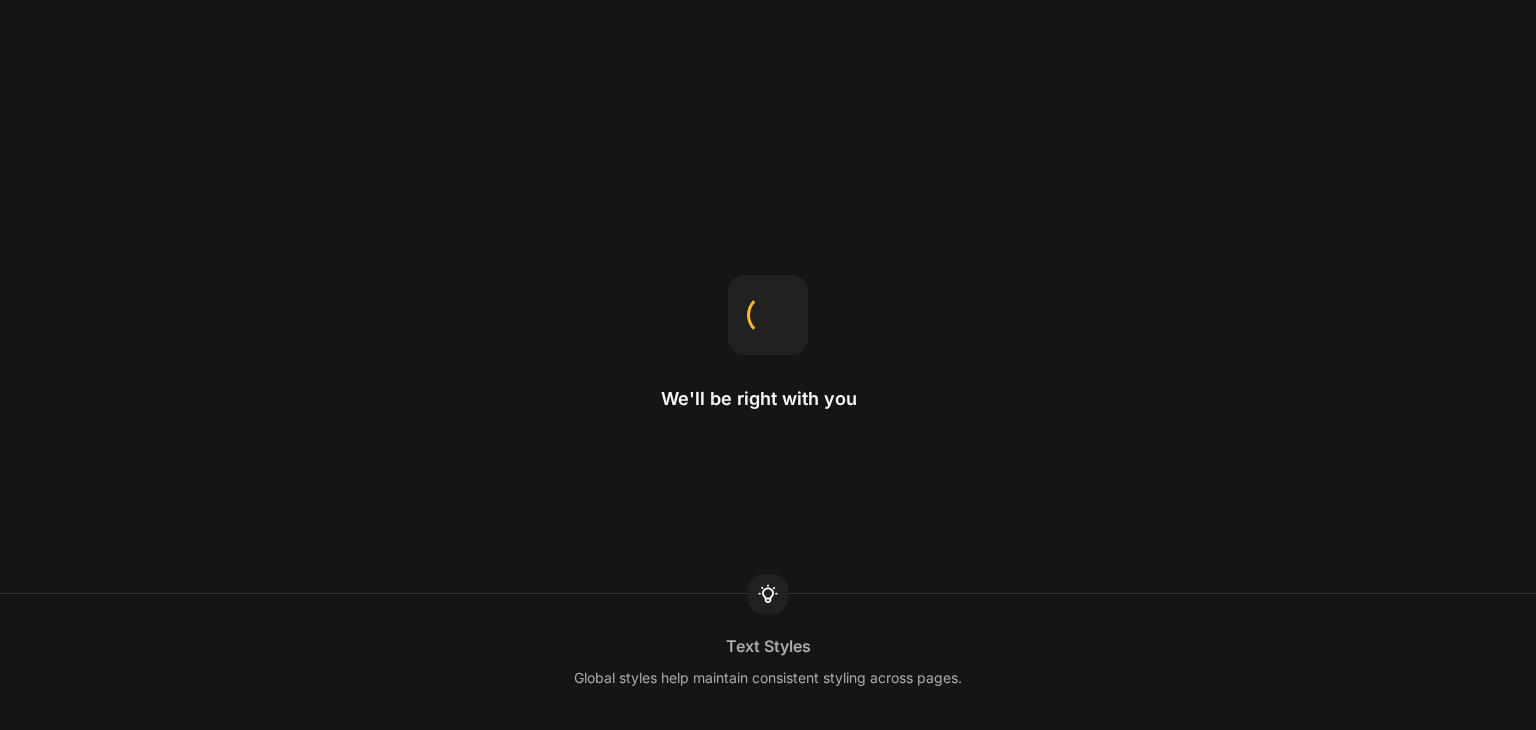 scroll, scrollTop: 0, scrollLeft: 0, axis: both 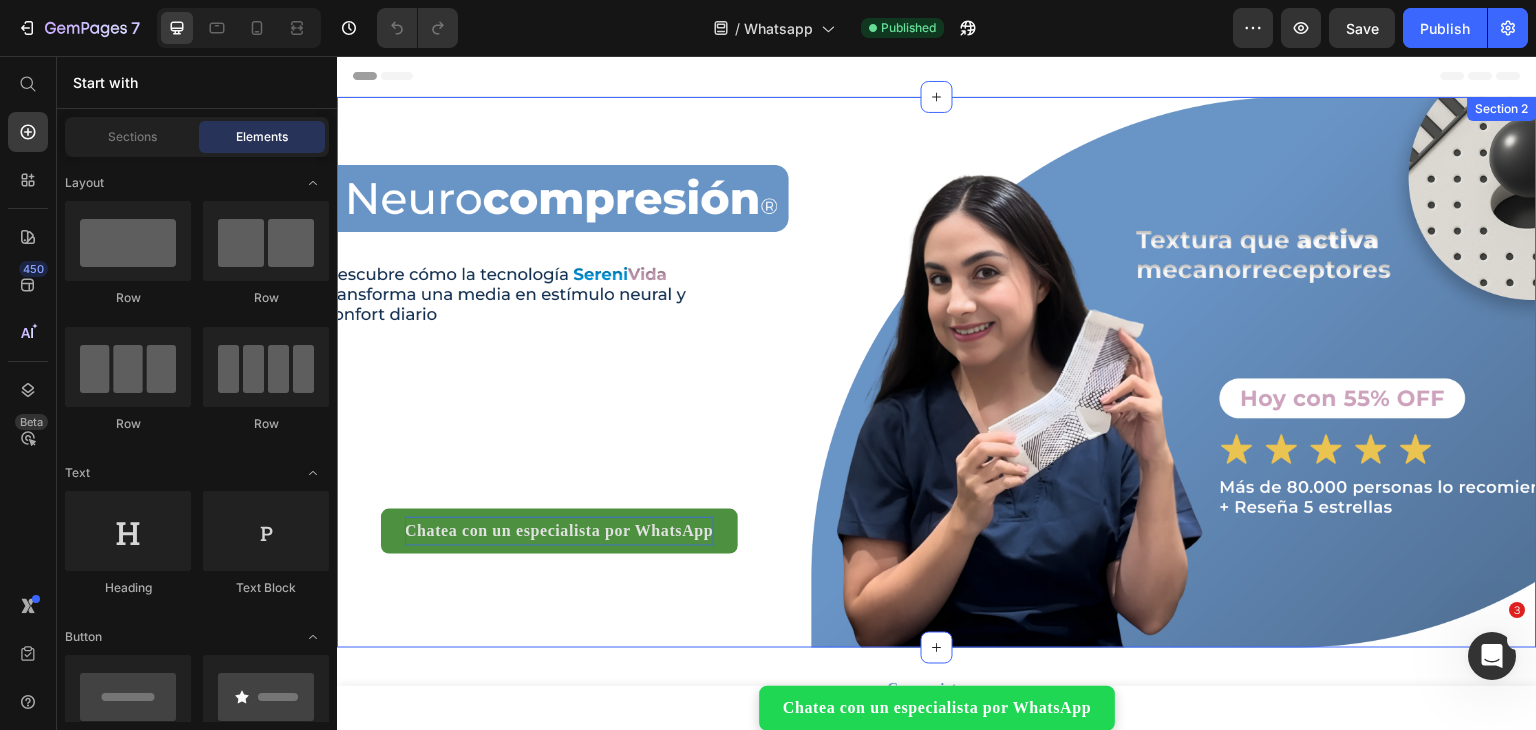 click on "Chatea con un especialista por WhatsApp" at bounding box center [559, 530] 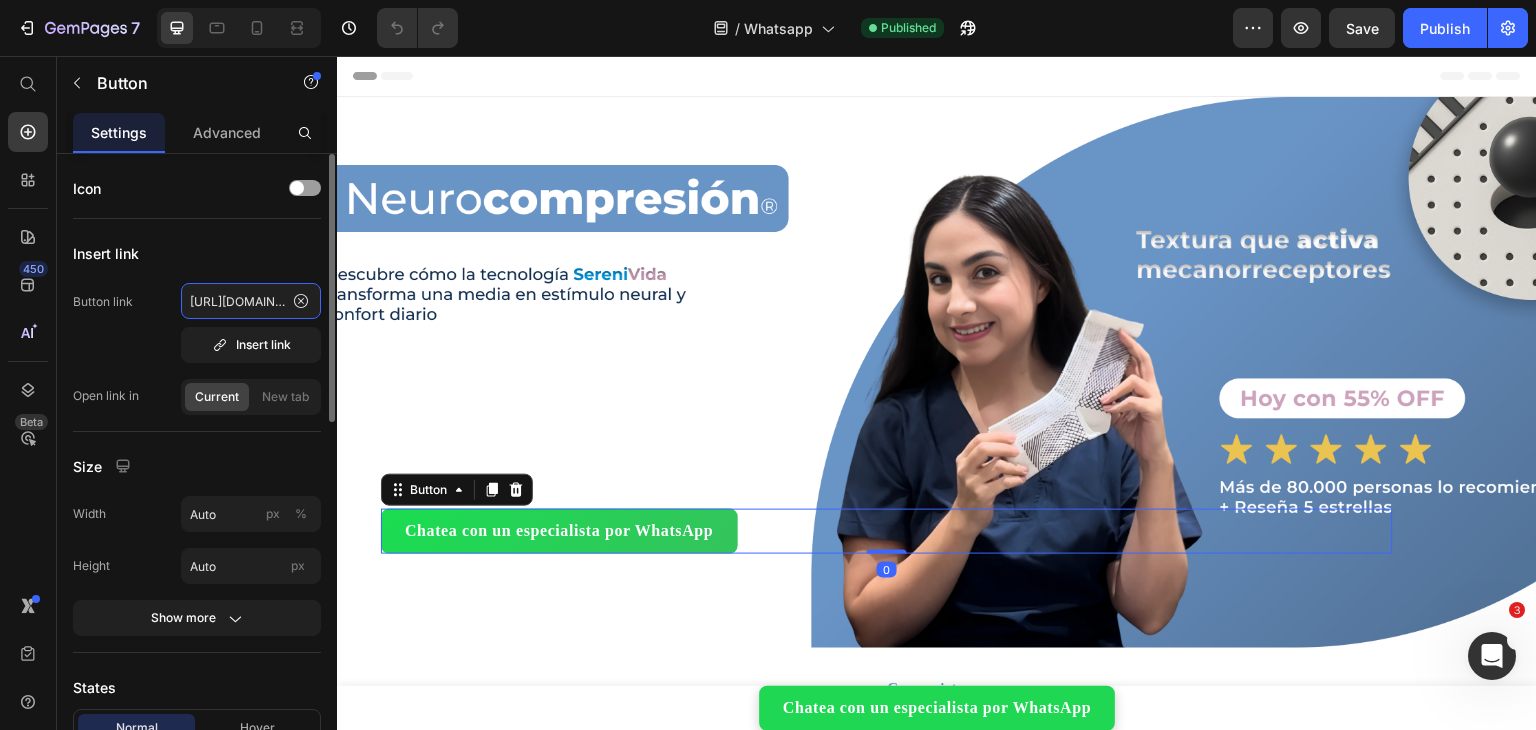 click on "[URL][DOMAIN_NAME][PHONE_NUMBER]" 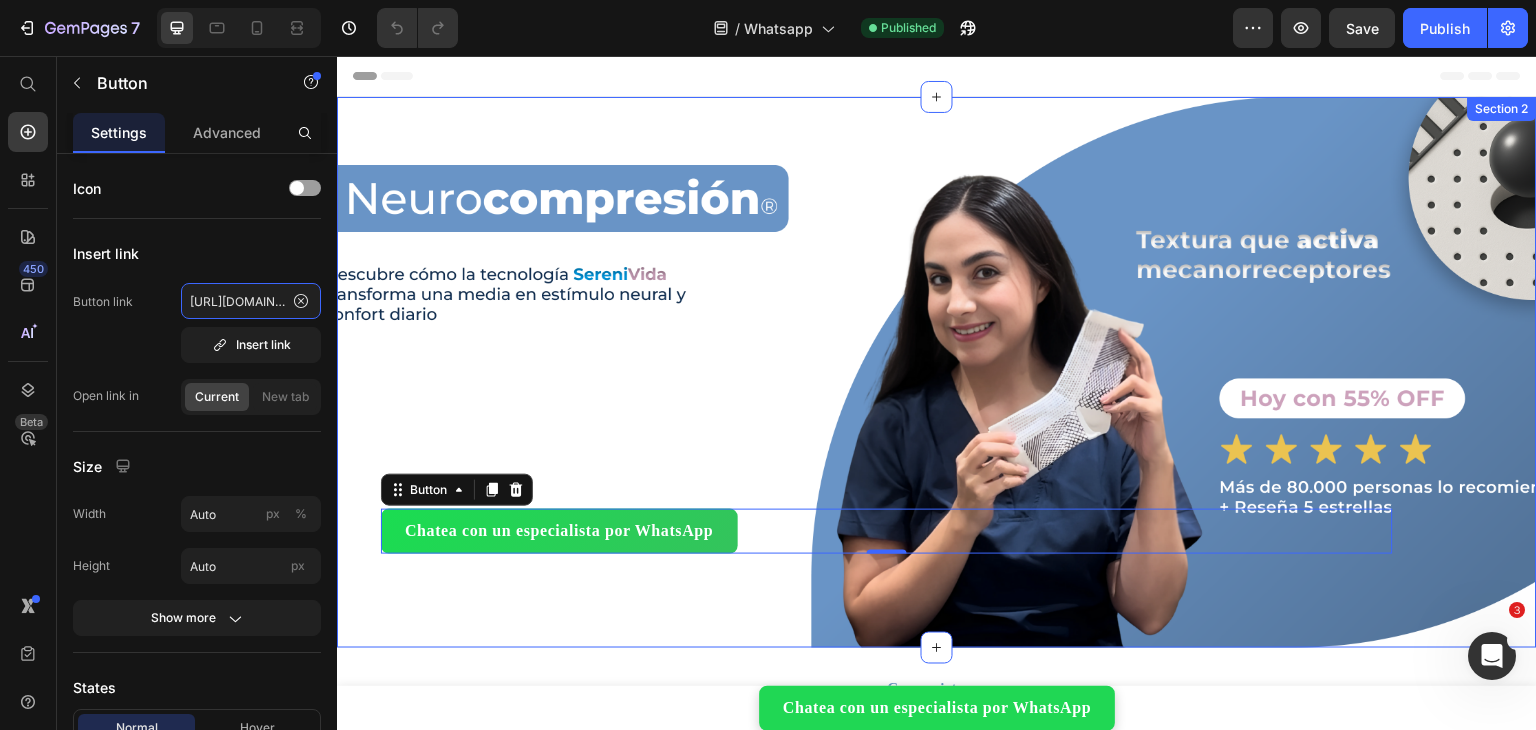drag, startPoint x: 621, startPoint y: 358, endPoint x: 450, endPoint y: 306, distance: 178.73164 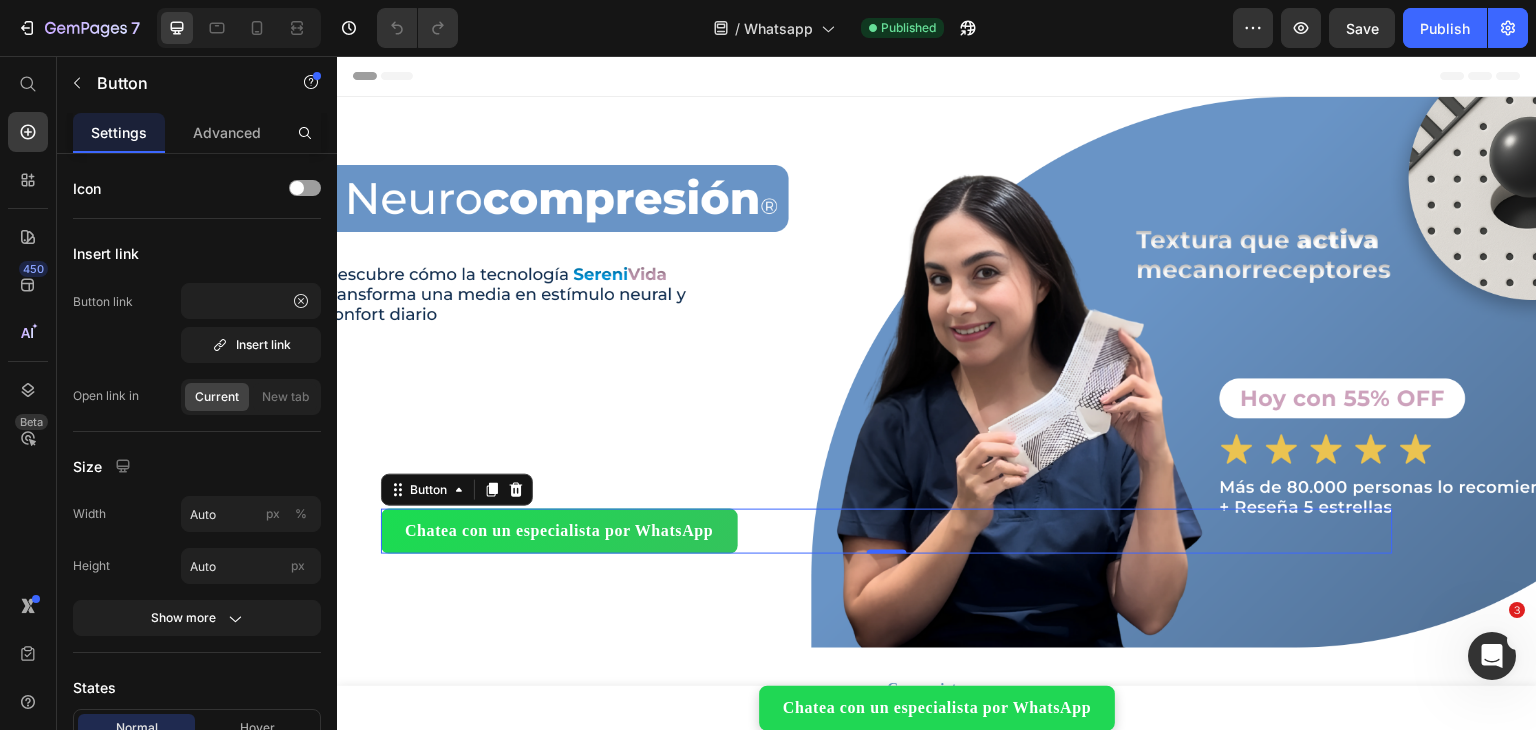 scroll, scrollTop: 0, scrollLeft: 0, axis: both 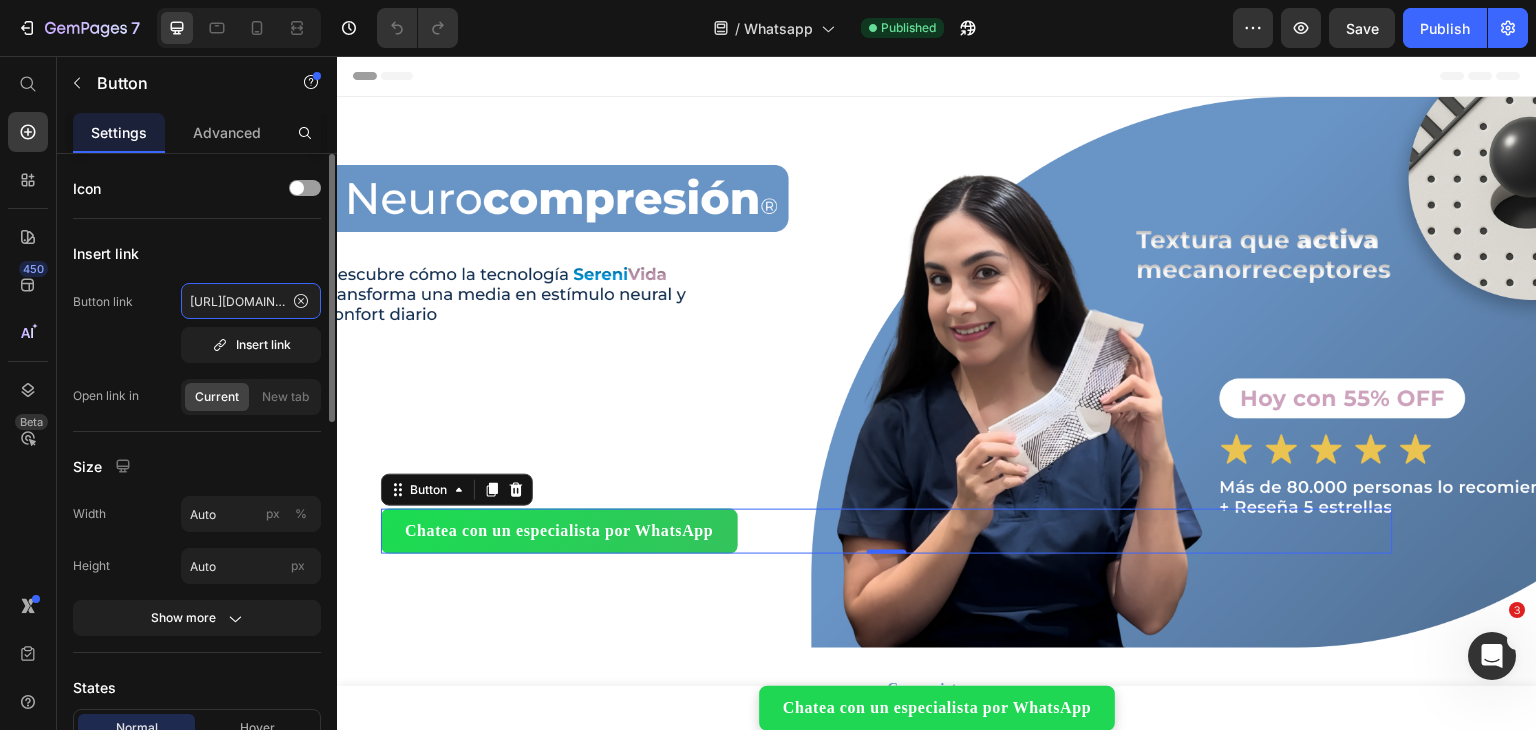 click on "[URL][DOMAIN_NAME][PHONE_NUMBER]" 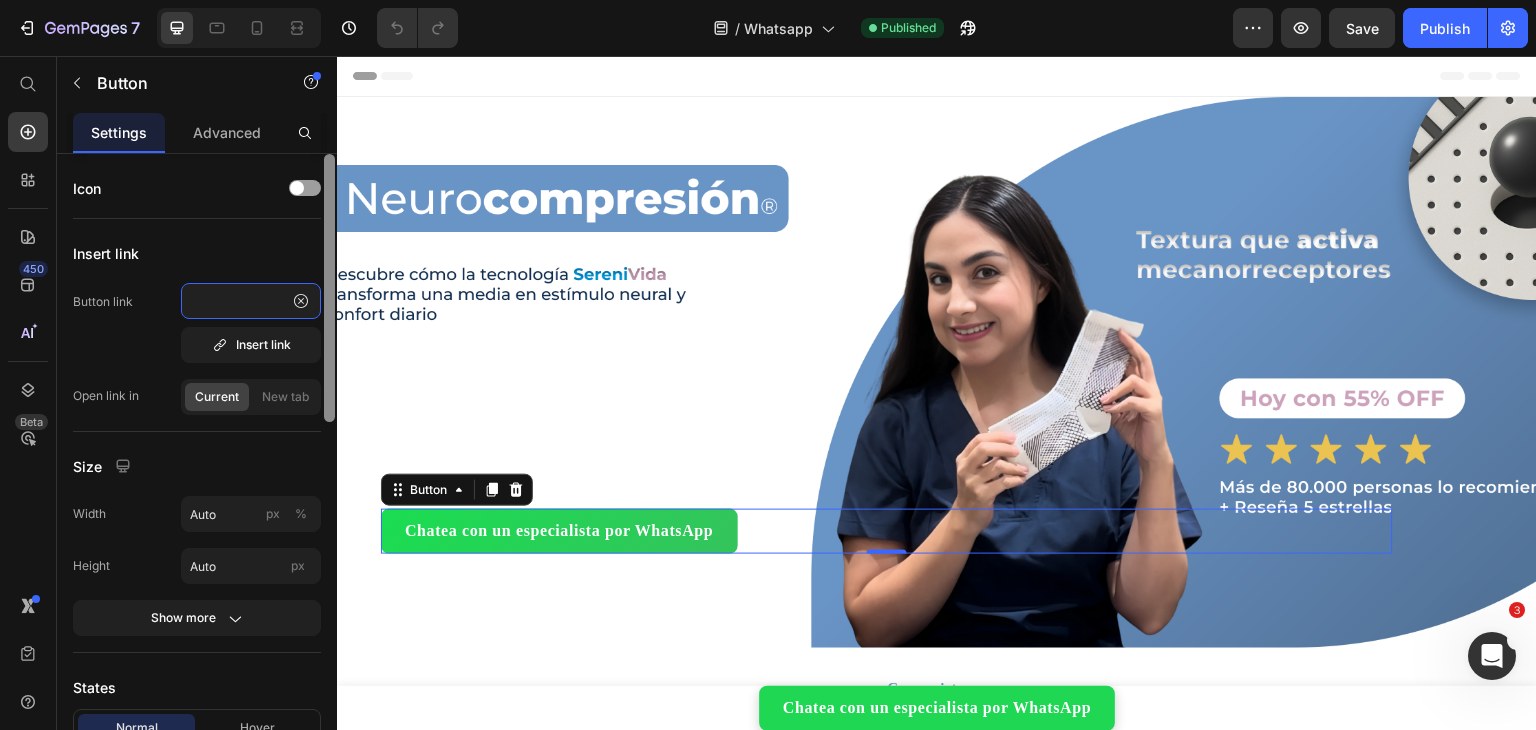 scroll, scrollTop: 0, scrollLeft: 1008, axis: horizontal 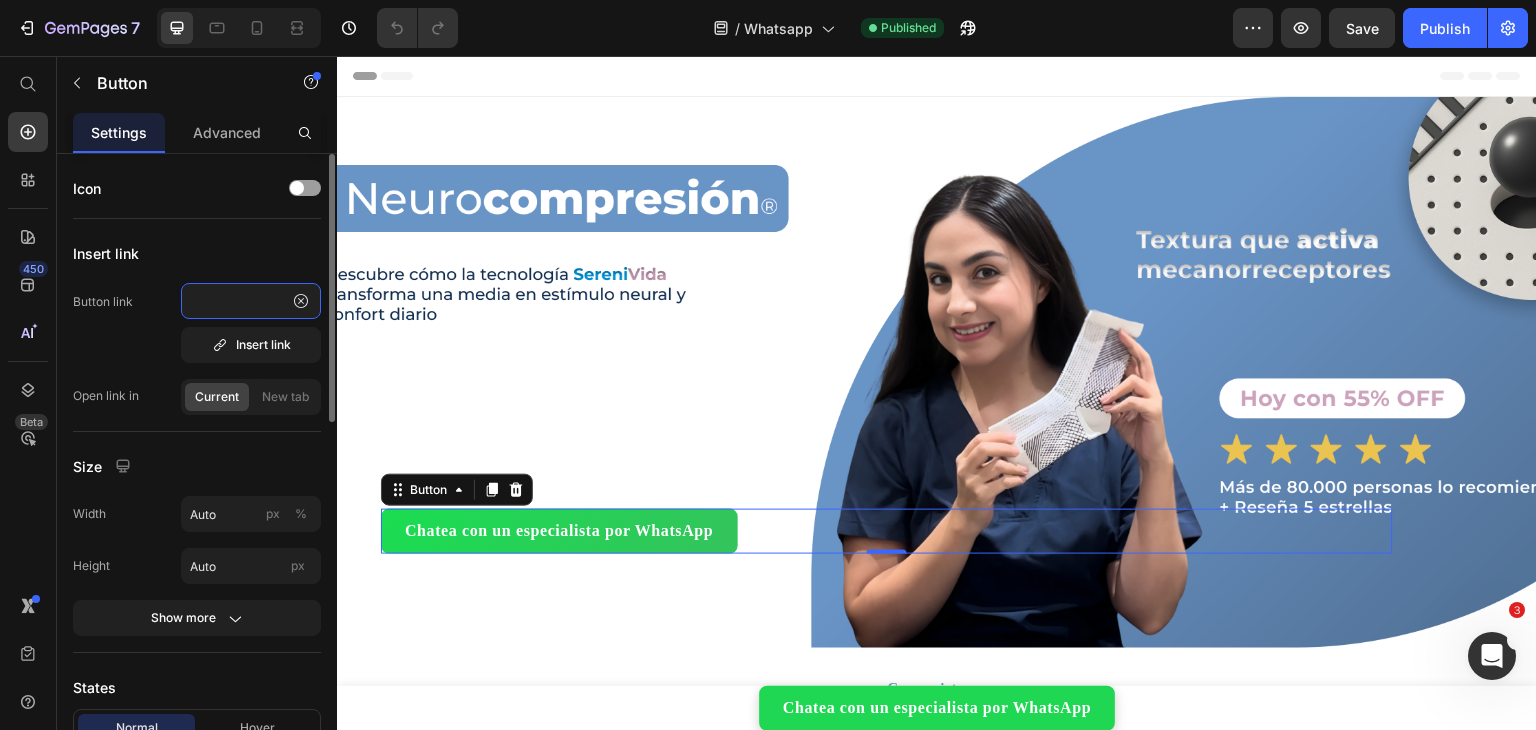 drag, startPoint x: 292, startPoint y: 302, endPoint x: 230, endPoint y: 302, distance: 62 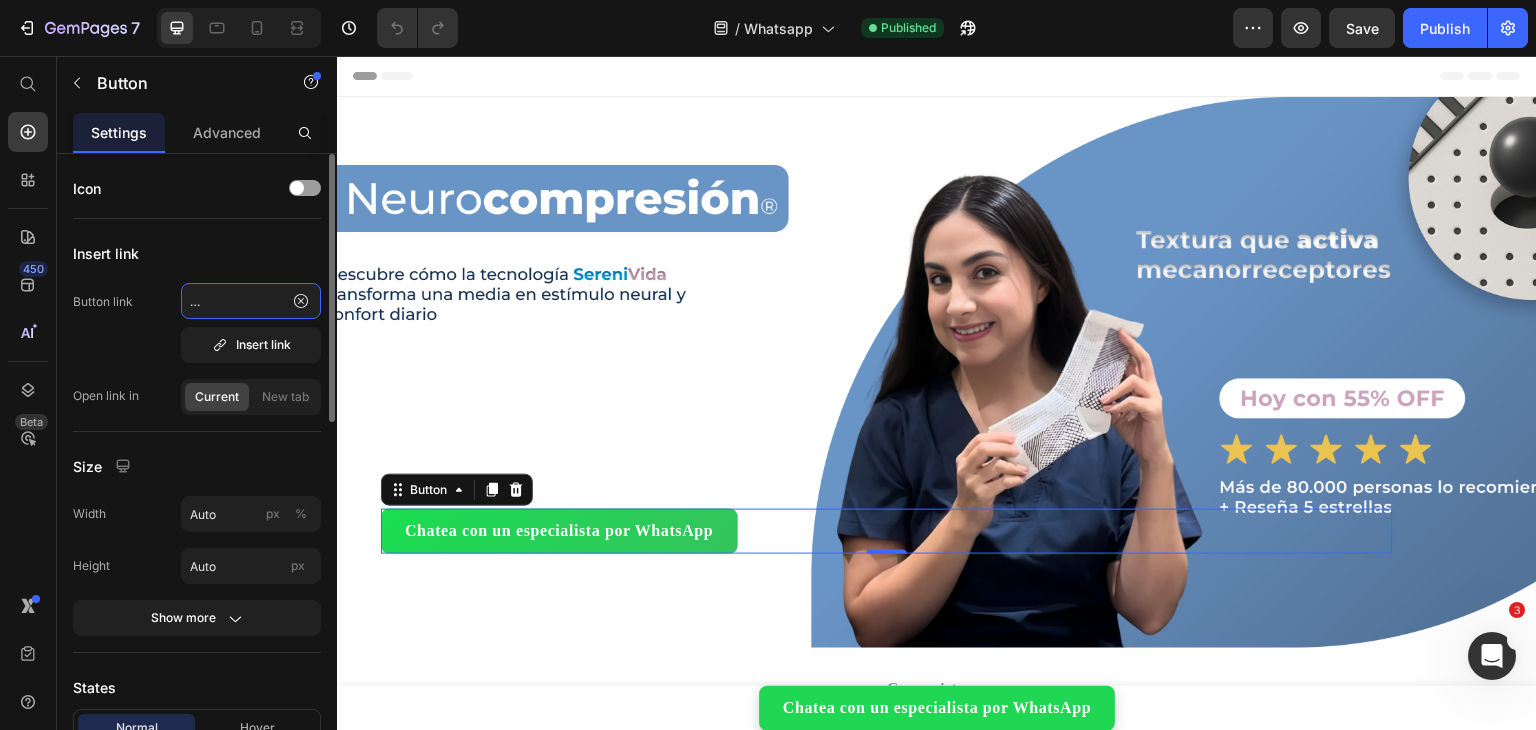 scroll, scrollTop: 0, scrollLeft: 210, axis: horizontal 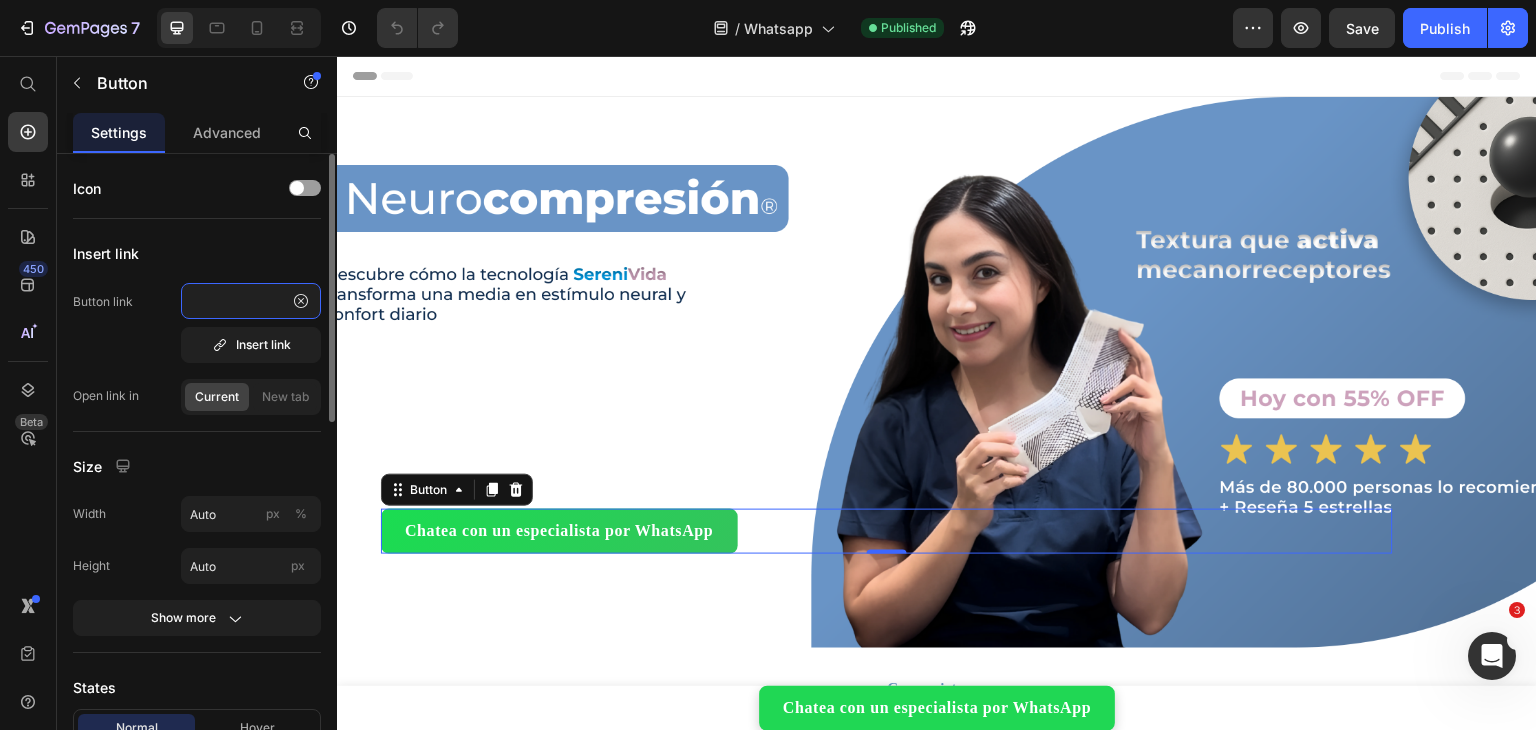 click on "[URL][DOMAIN_NAME][PHONE_NUMBER]" 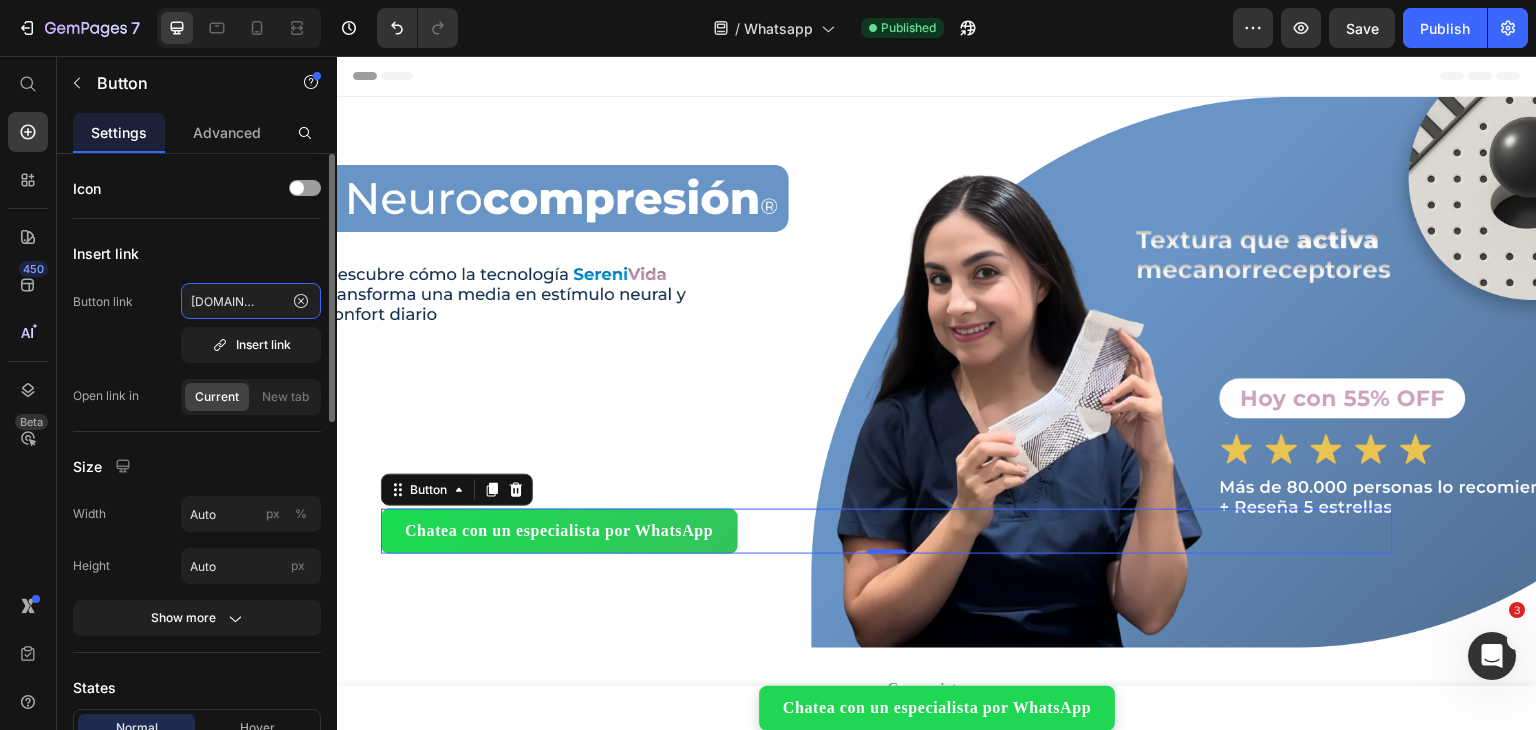 paste on "[PHONE_NUMBER]" 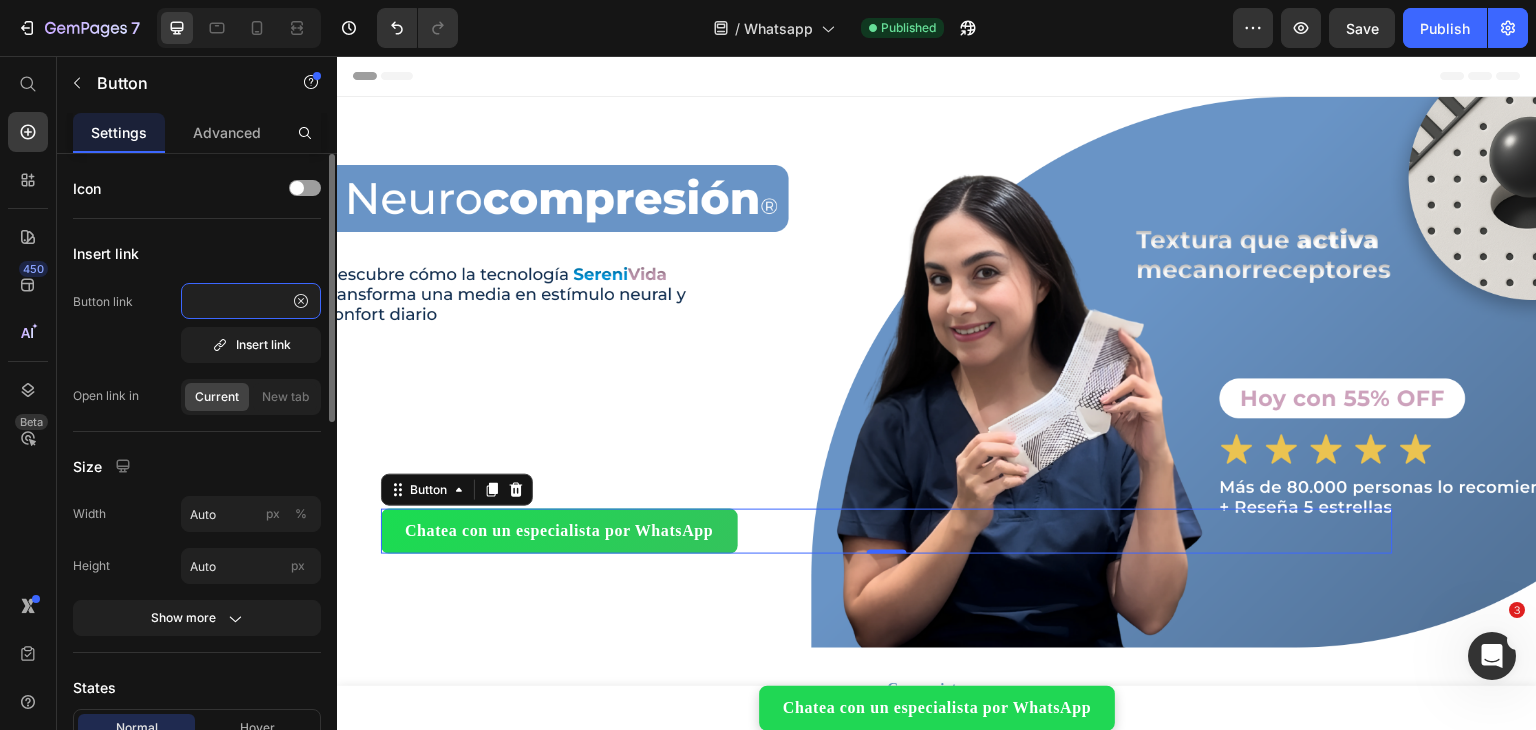 click on "https://[DOMAIN_NAME]/send?phone=[PHONE_NUMBER]&text=Hola!%20estoy%20interesado%20en%20uno%20de%20sus%20productos%2C%20quiero%20m%C3%A1s%20informaci%C3%B3n" 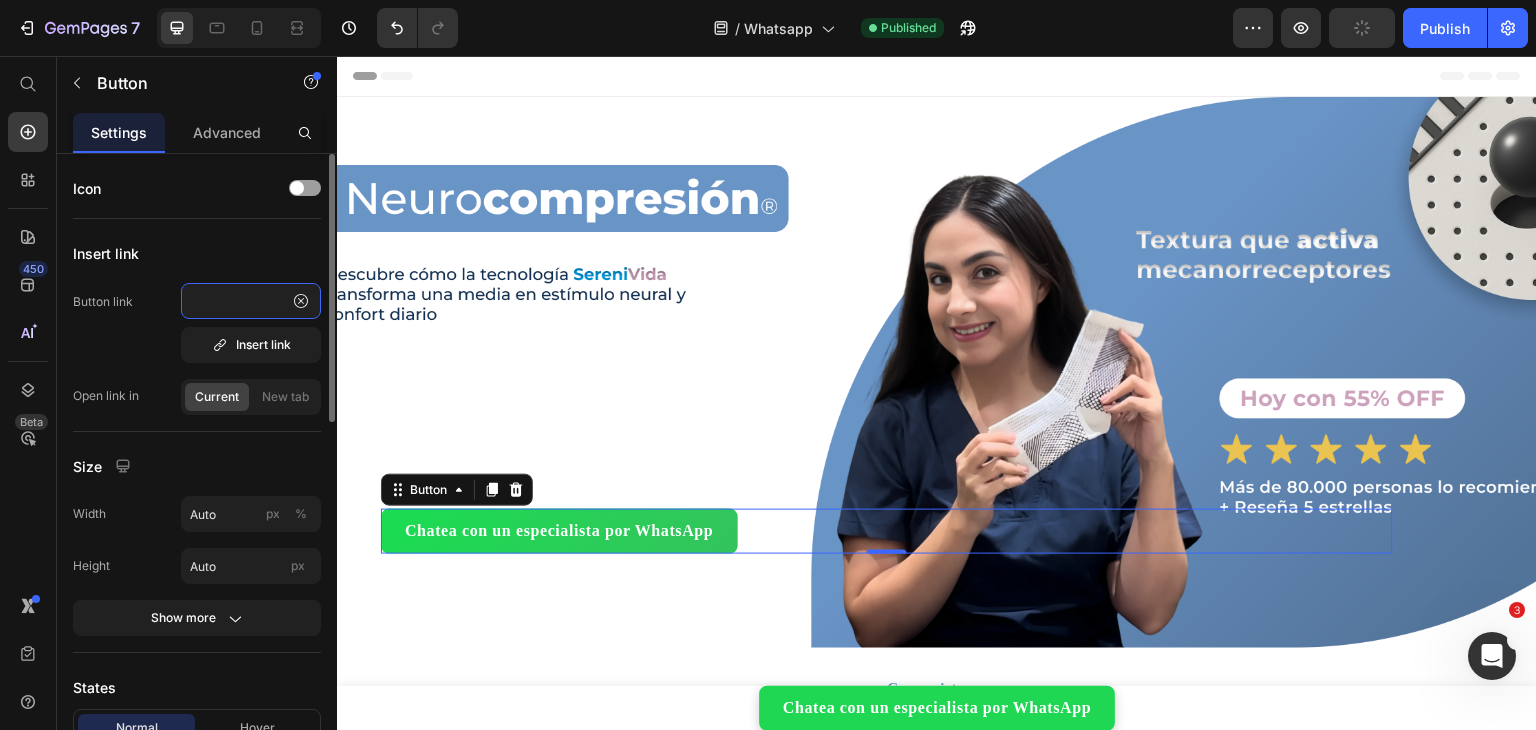click on "[URL][DOMAIN_NAME][PHONE_NUMBER]" 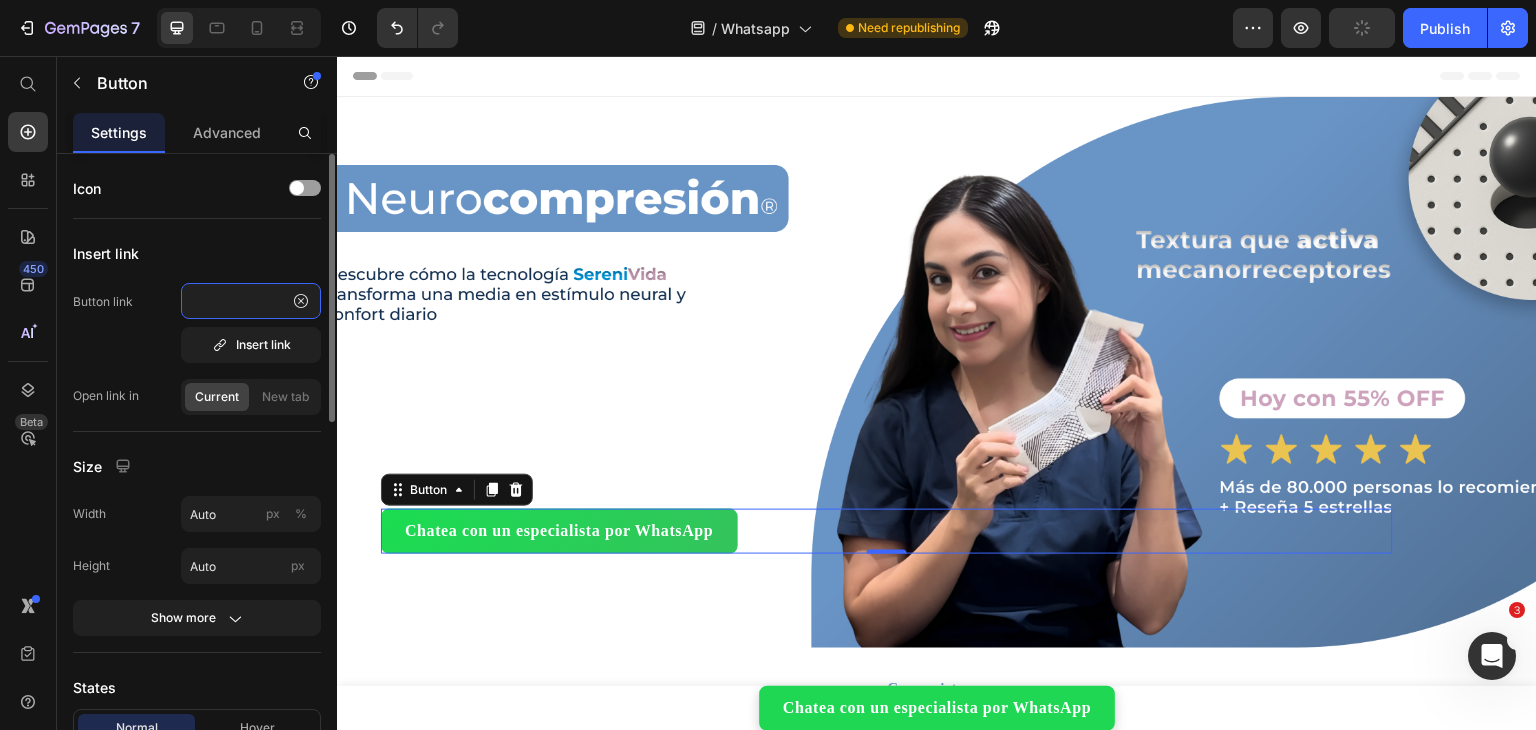 click on "[URL][DOMAIN_NAME][PHONE_NUMBER]" 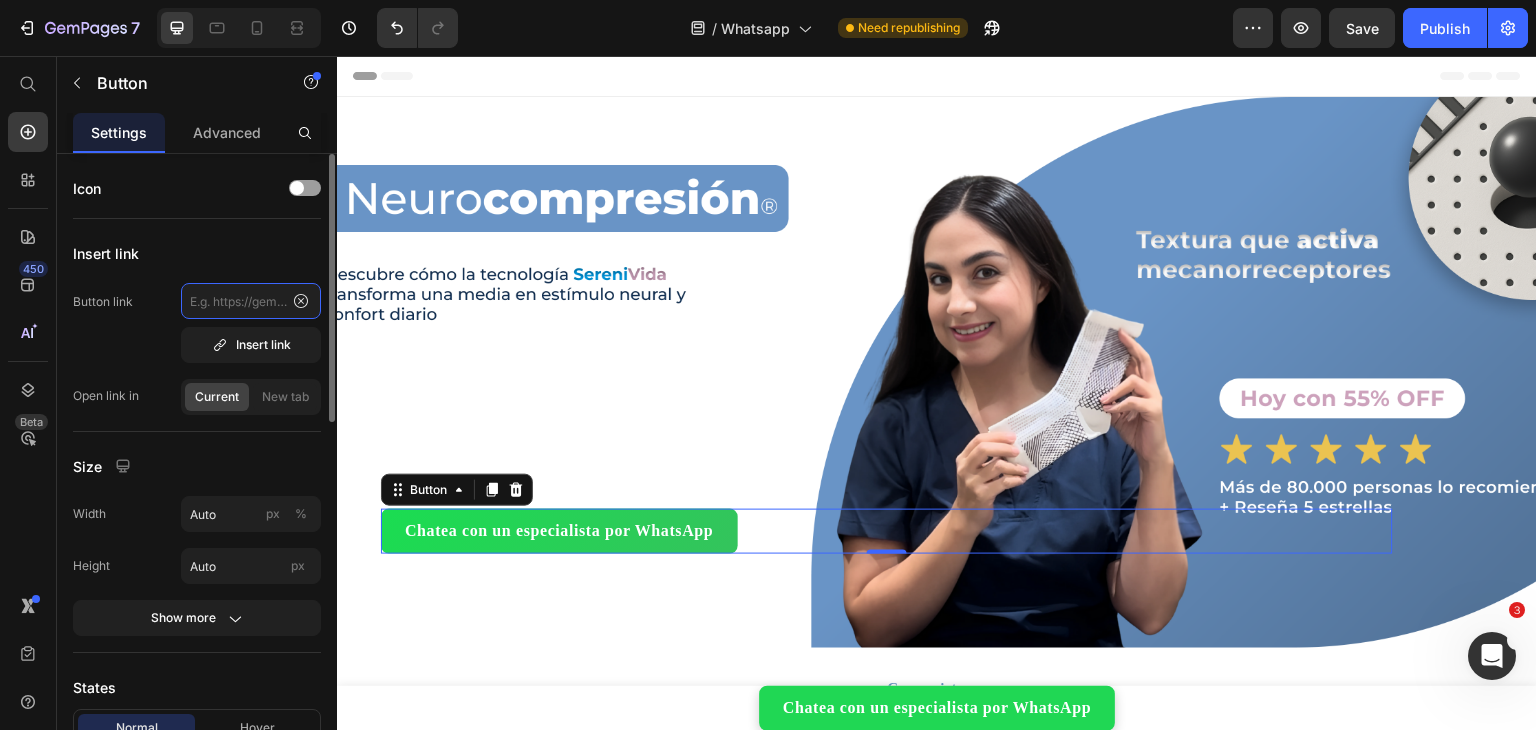 scroll, scrollTop: 0, scrollLeft: 0, axis: both 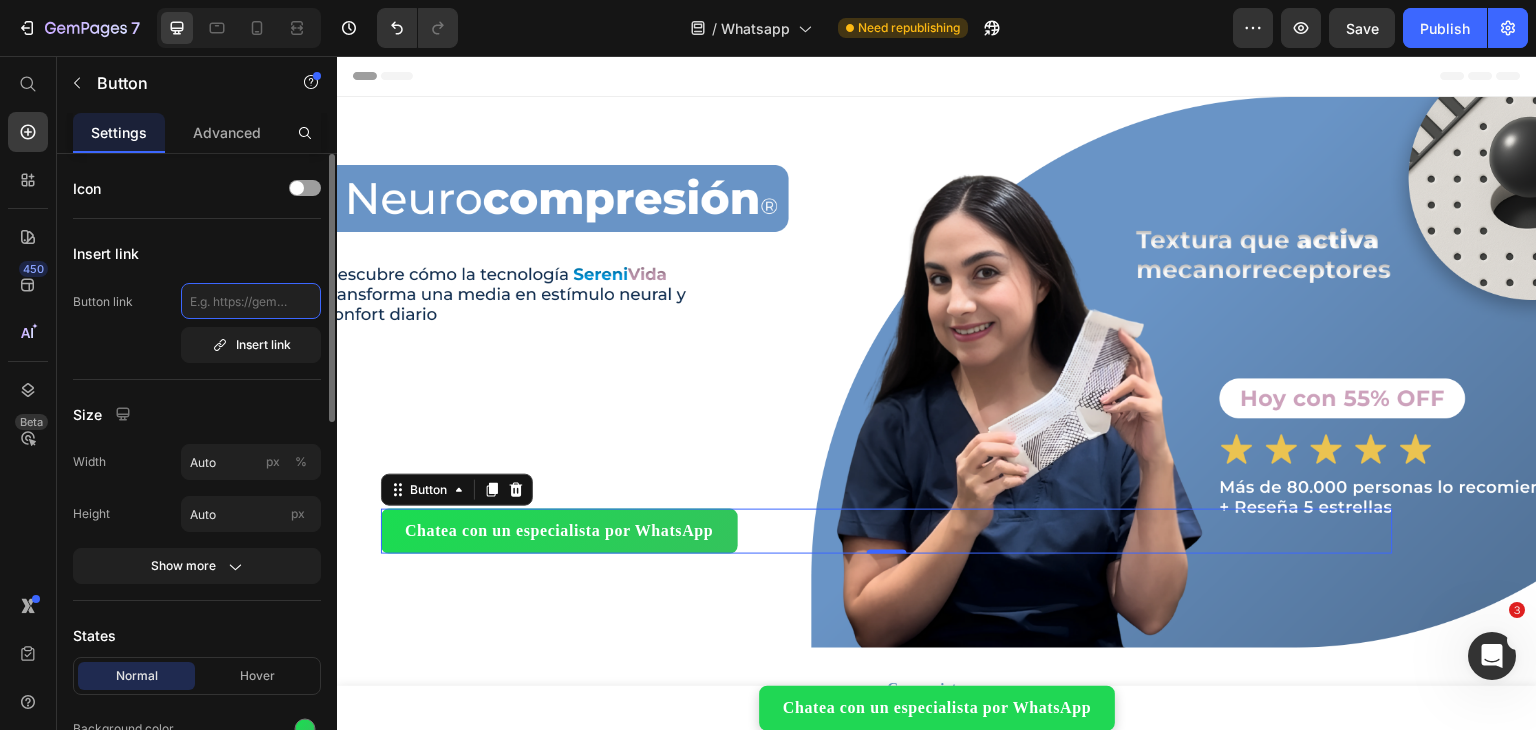 paste on "[URL][DOMAIN_NAME][PHONE_NUMBER]" 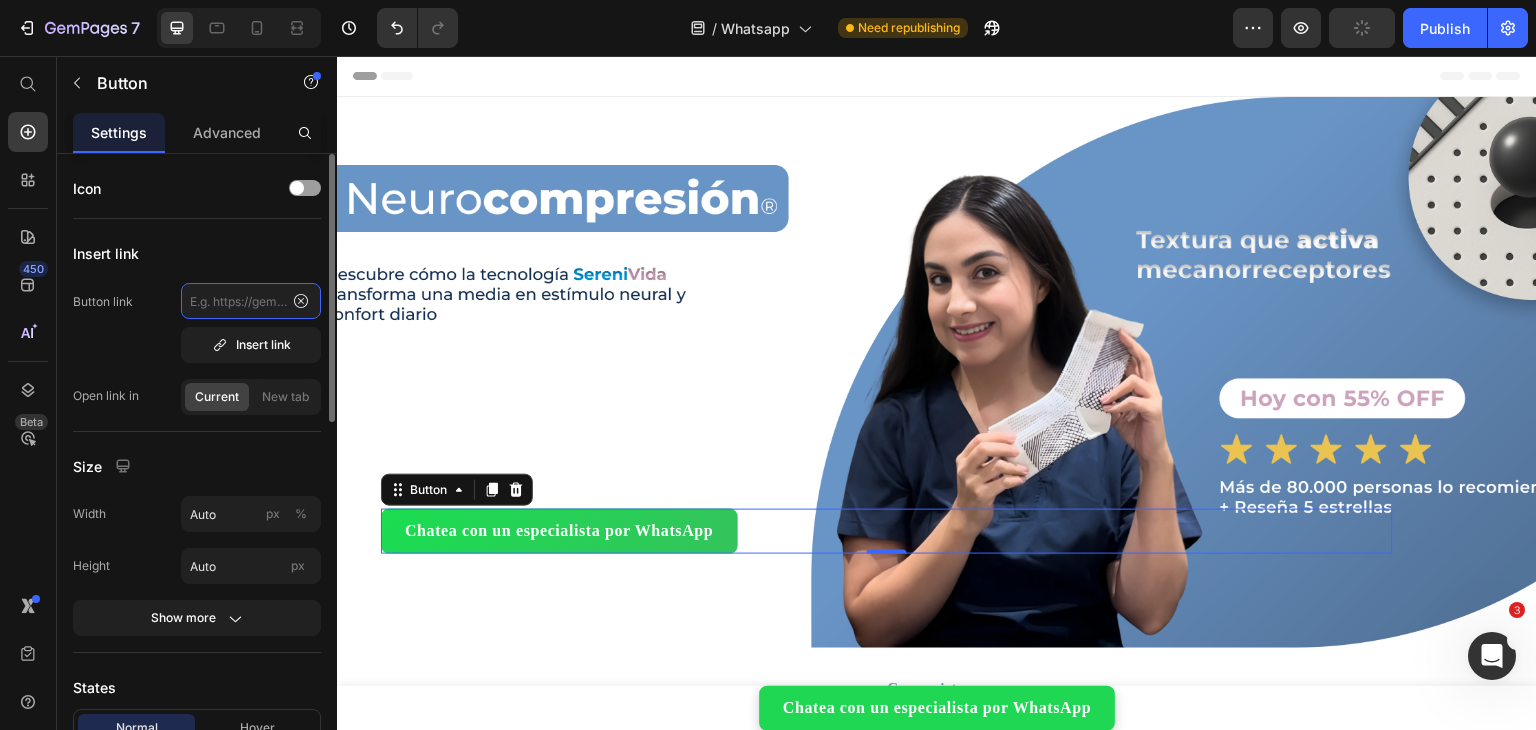 scroll, scrollTop: 0, scrollLeft: 0, axis: both 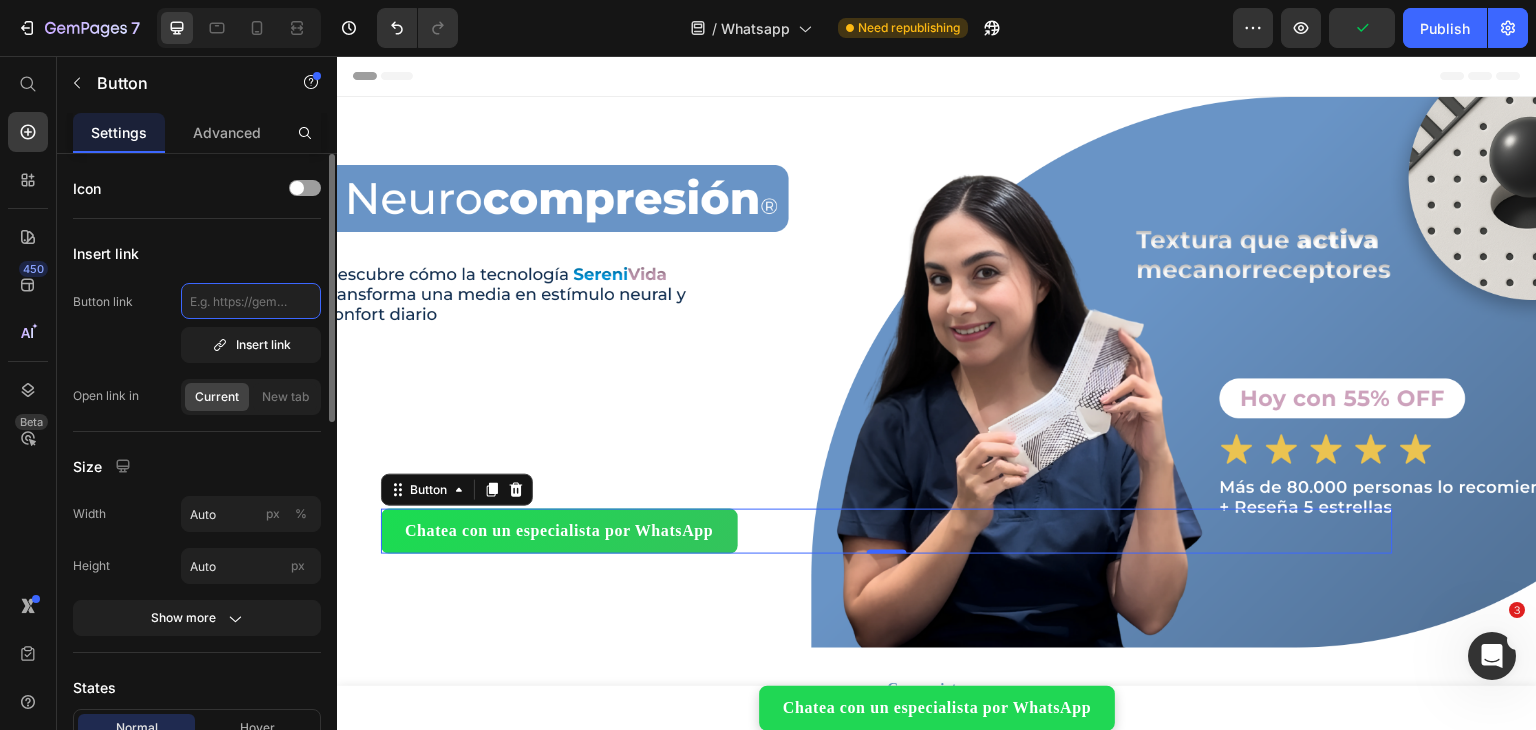click 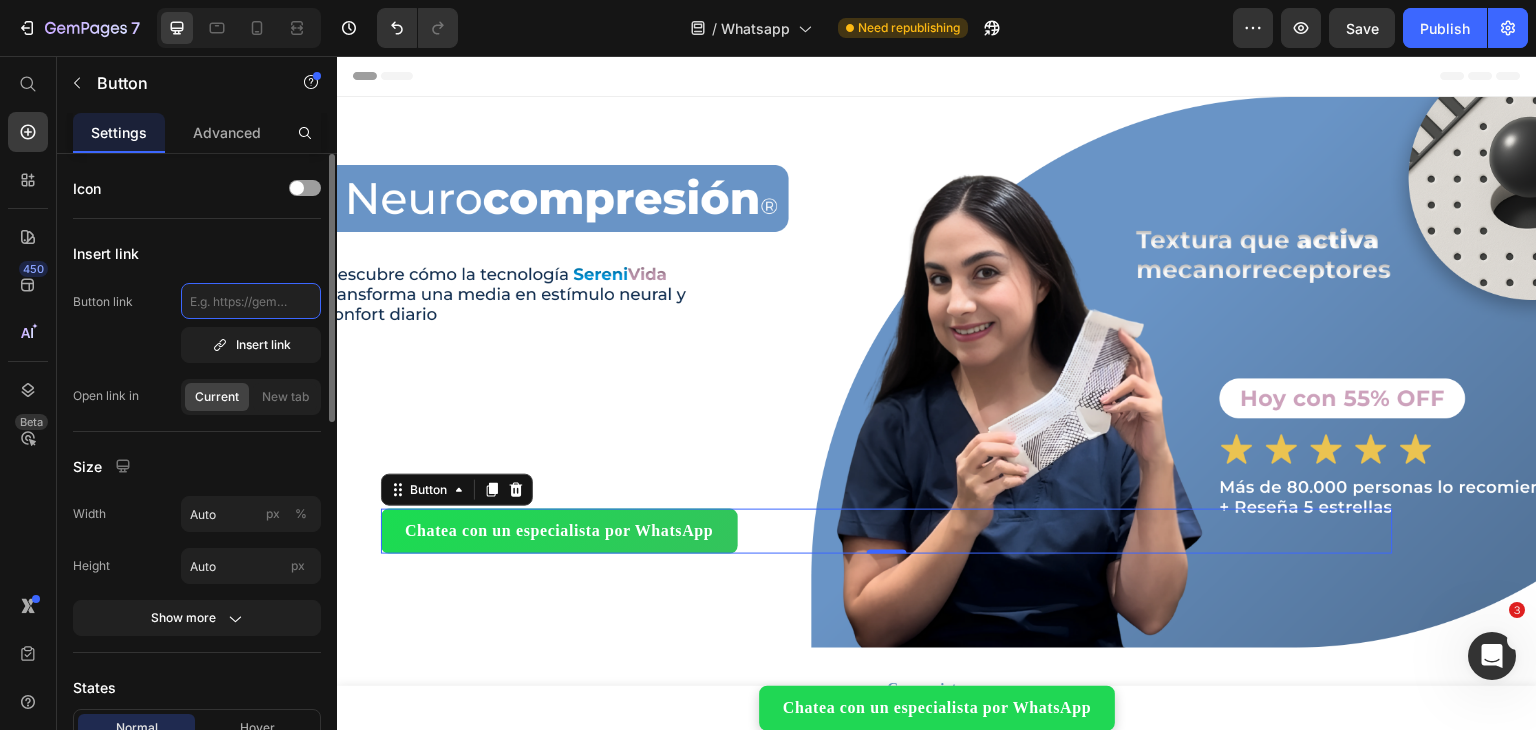 paste on "[URL][DOMAIN_NAME][PHONE_NUMBER]" 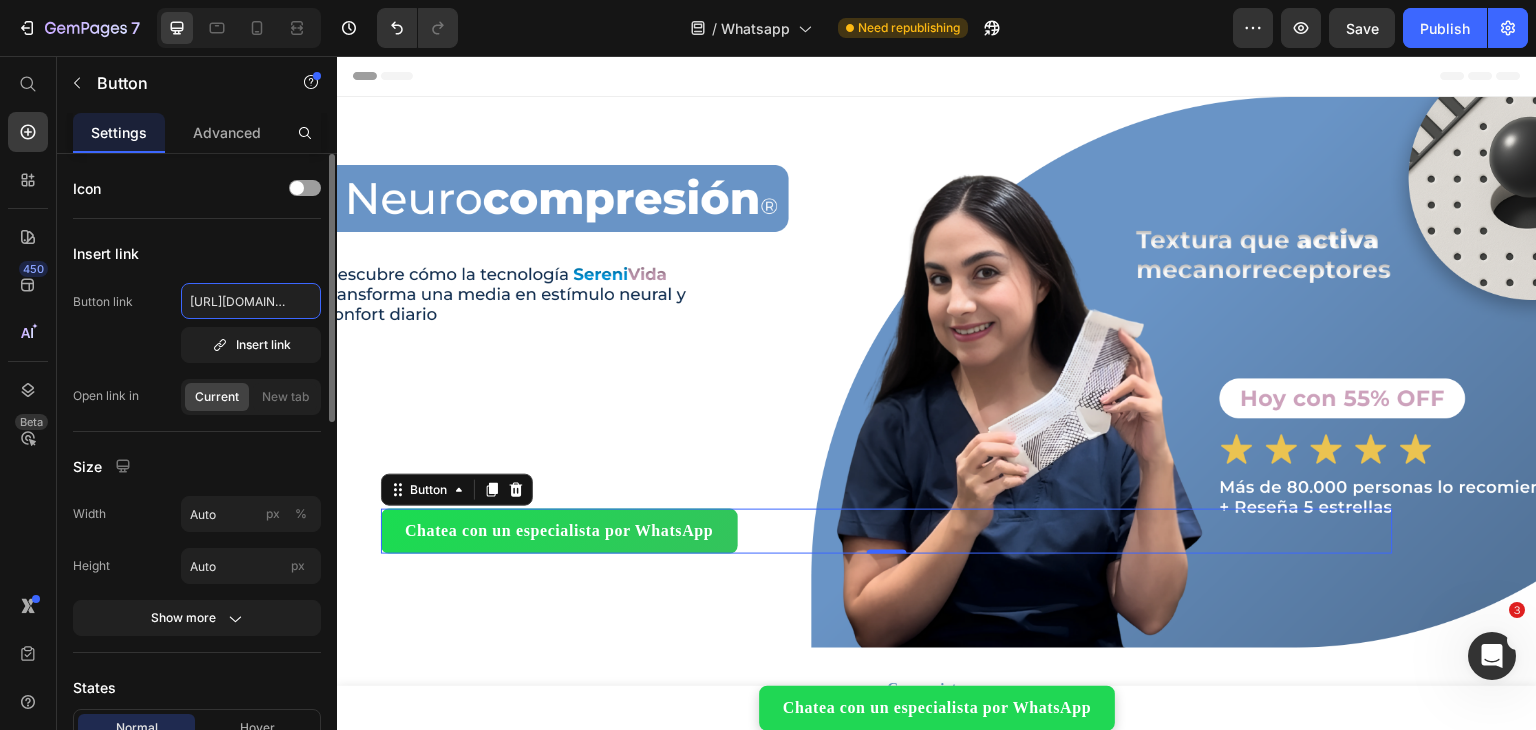 scroll, scrollTop: 0, scrollLeft: 1005, axis: horizontal 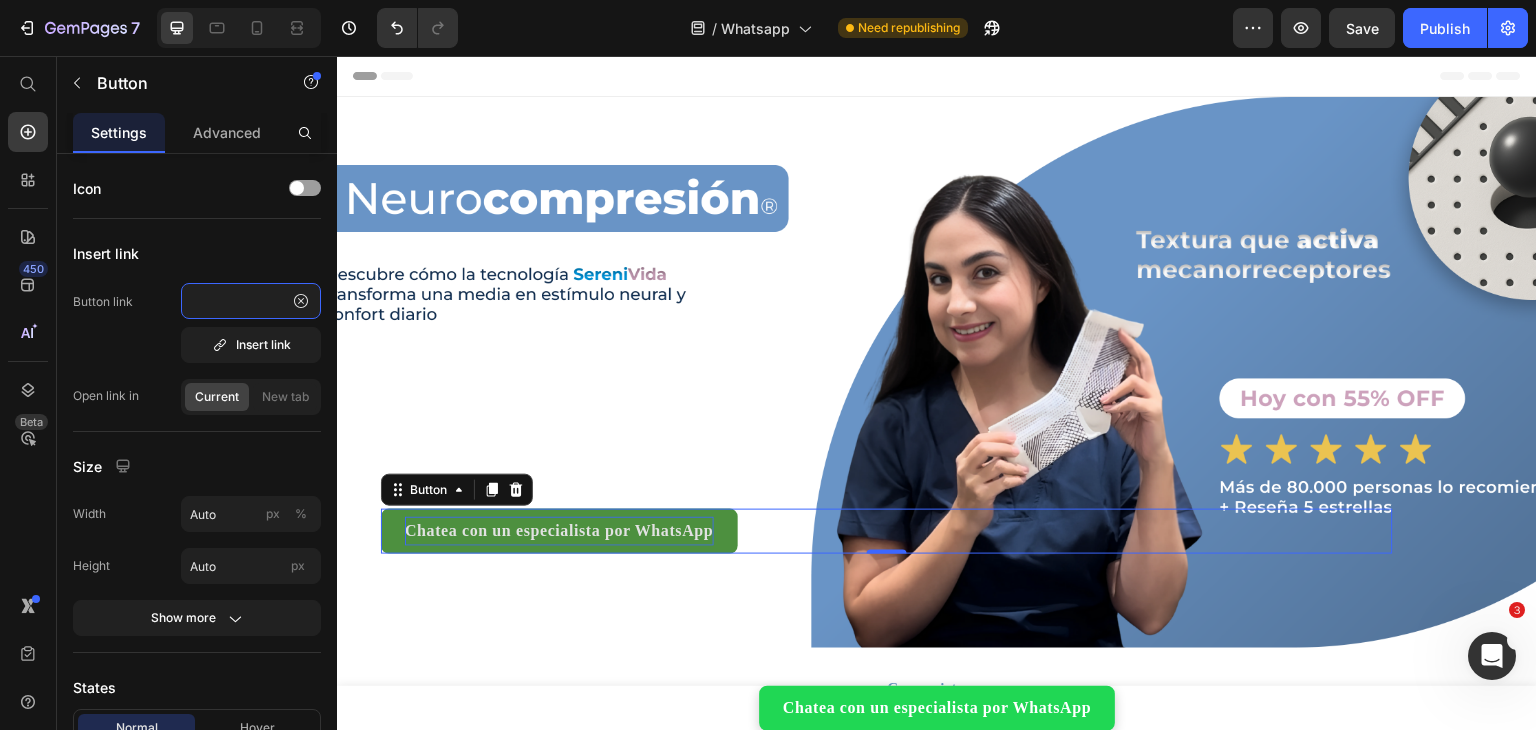 type on "[URL][DOMAIN_NAME][PHONE_NUMBER]" 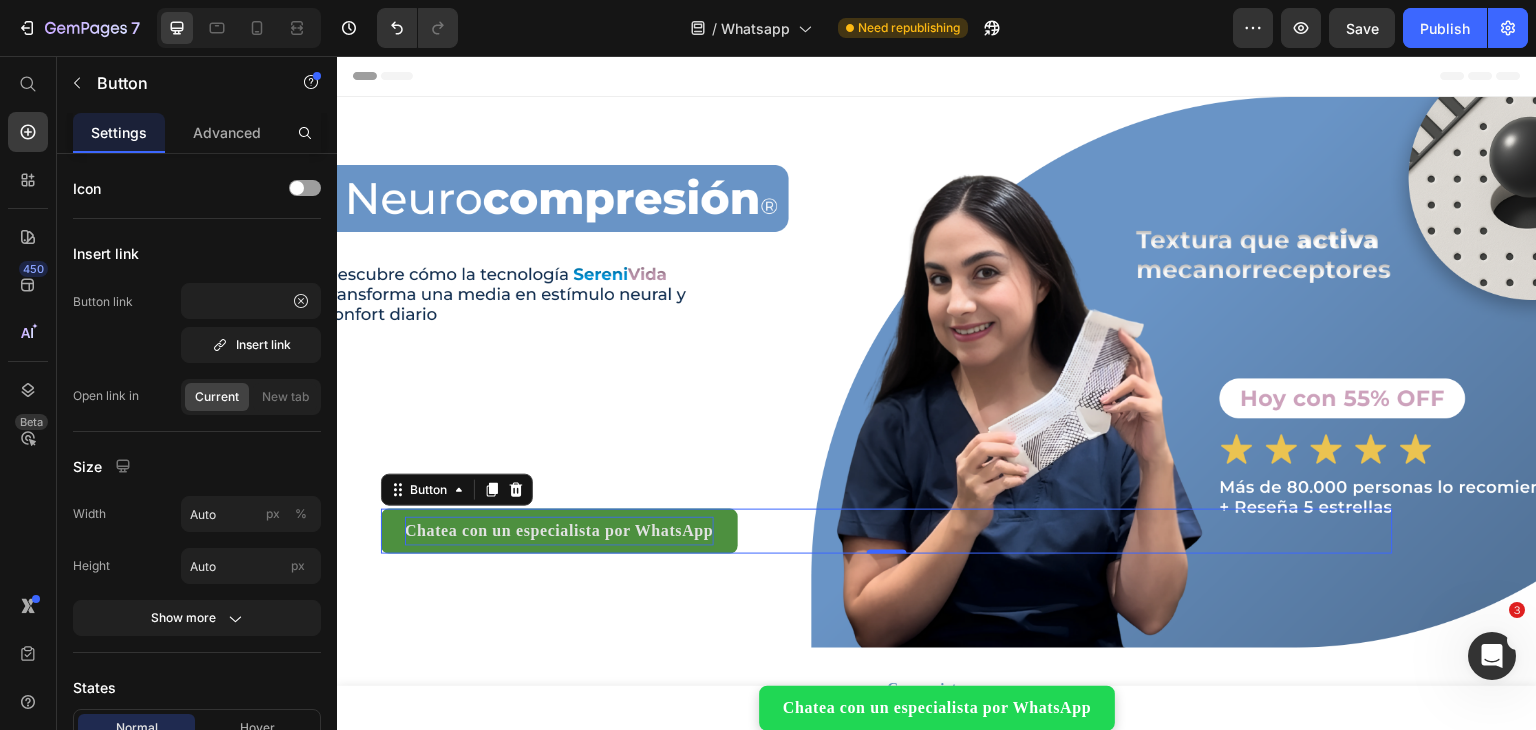 click on "Chatea con un especialista por WhatsApp" at bounding box center (559, 530) 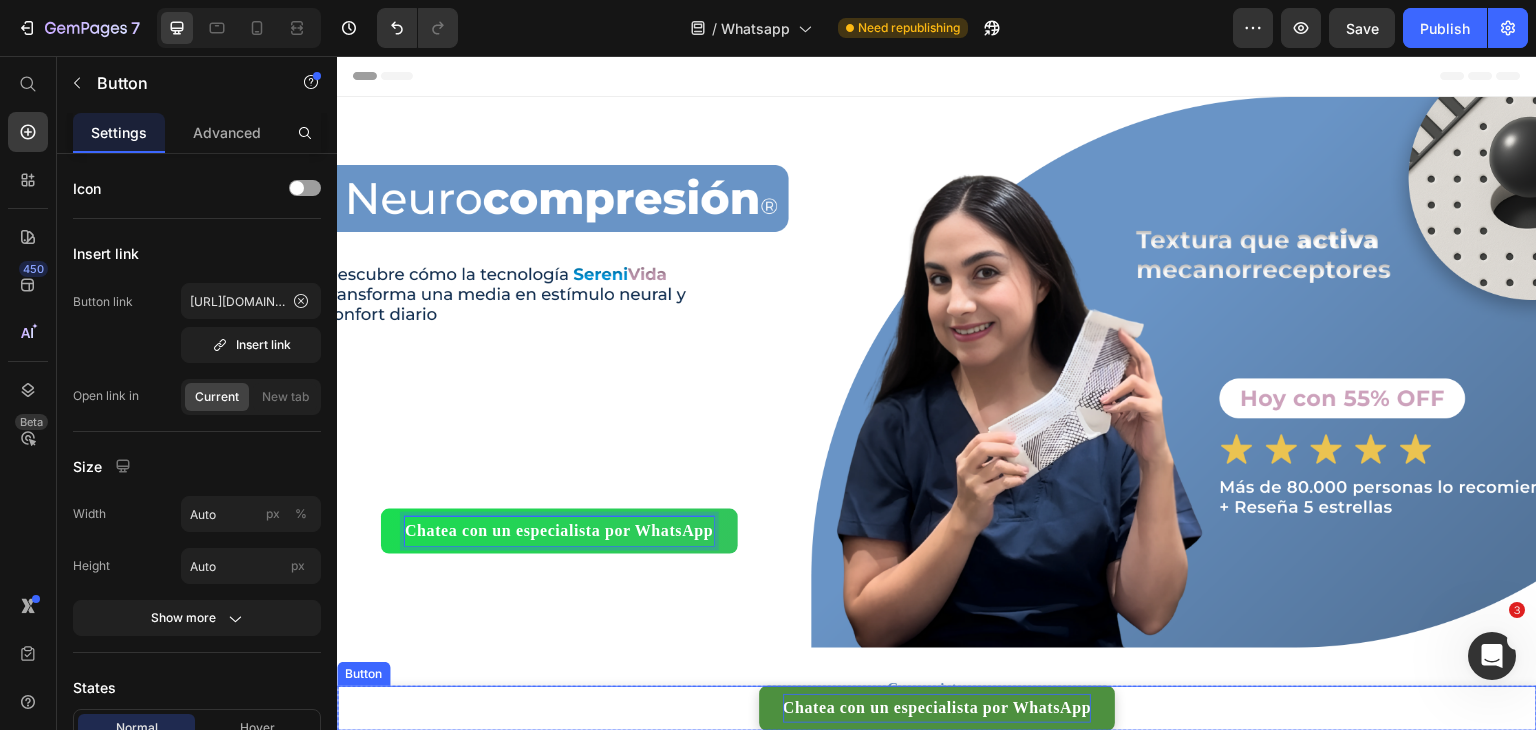 click on "Chatea con un especialista por WhatsApp" at bounding box center (937, 707) 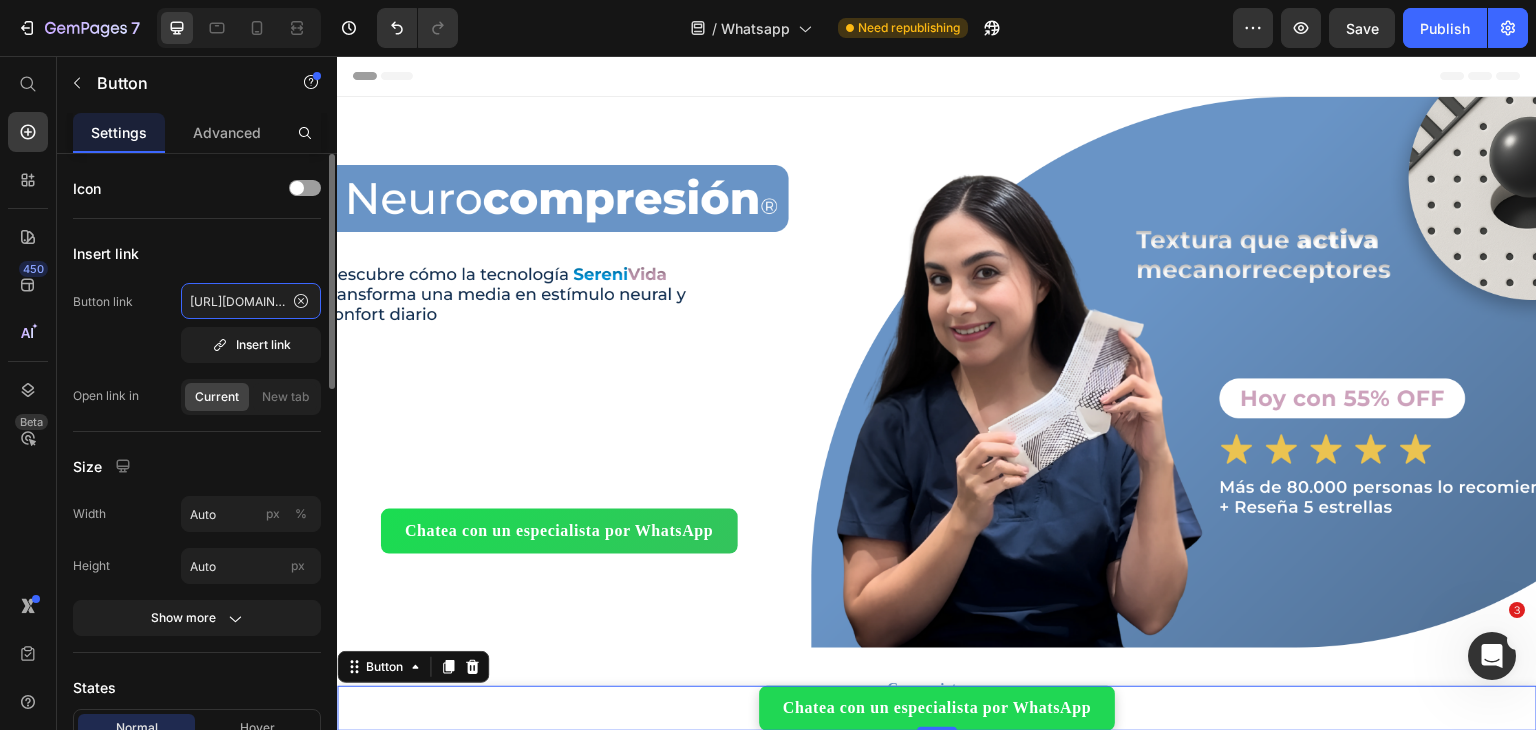 click on "[URL][DOMAIN_NAME][PHONE_NUMBER]" 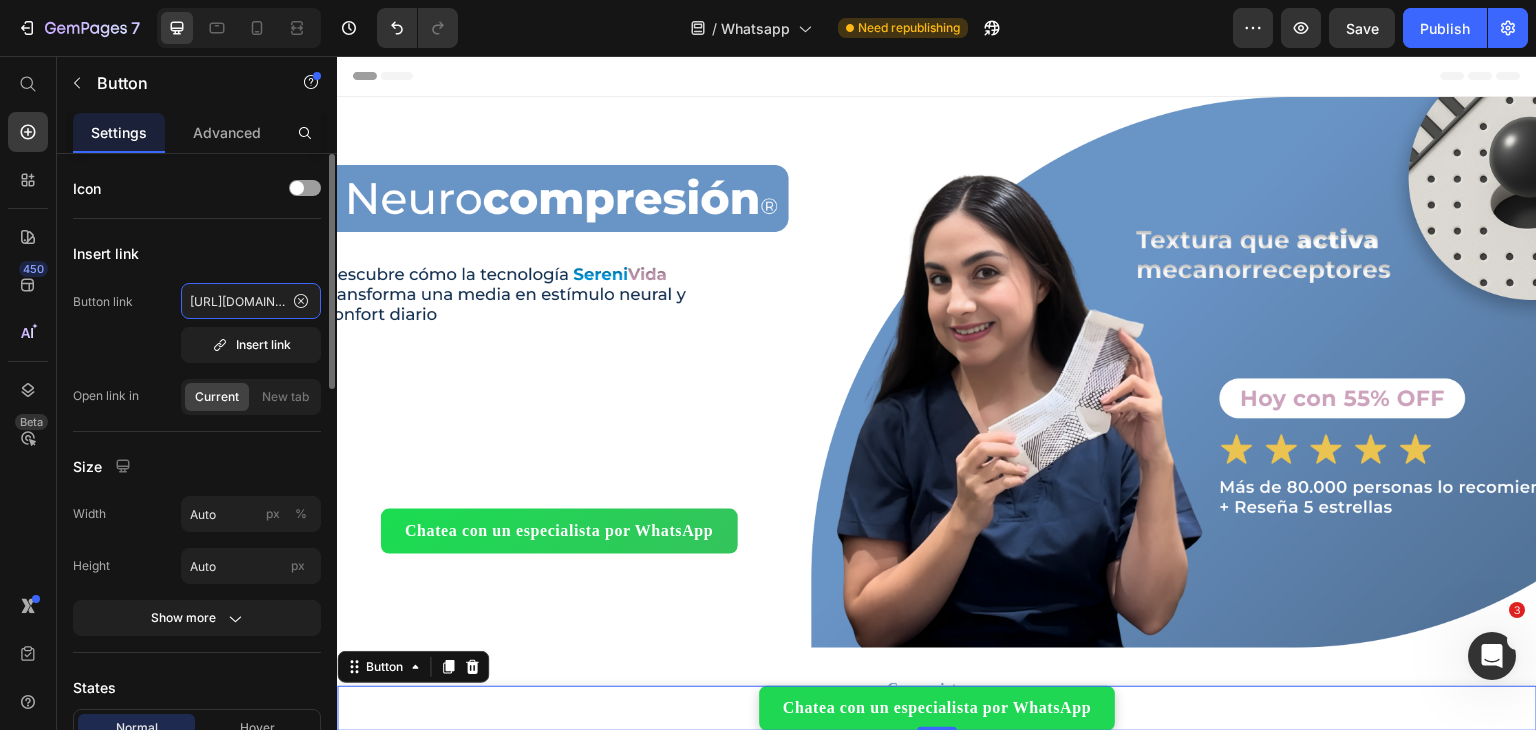 click on "[URL][DOMAIN_NAME][PHONE_NUMBER]" 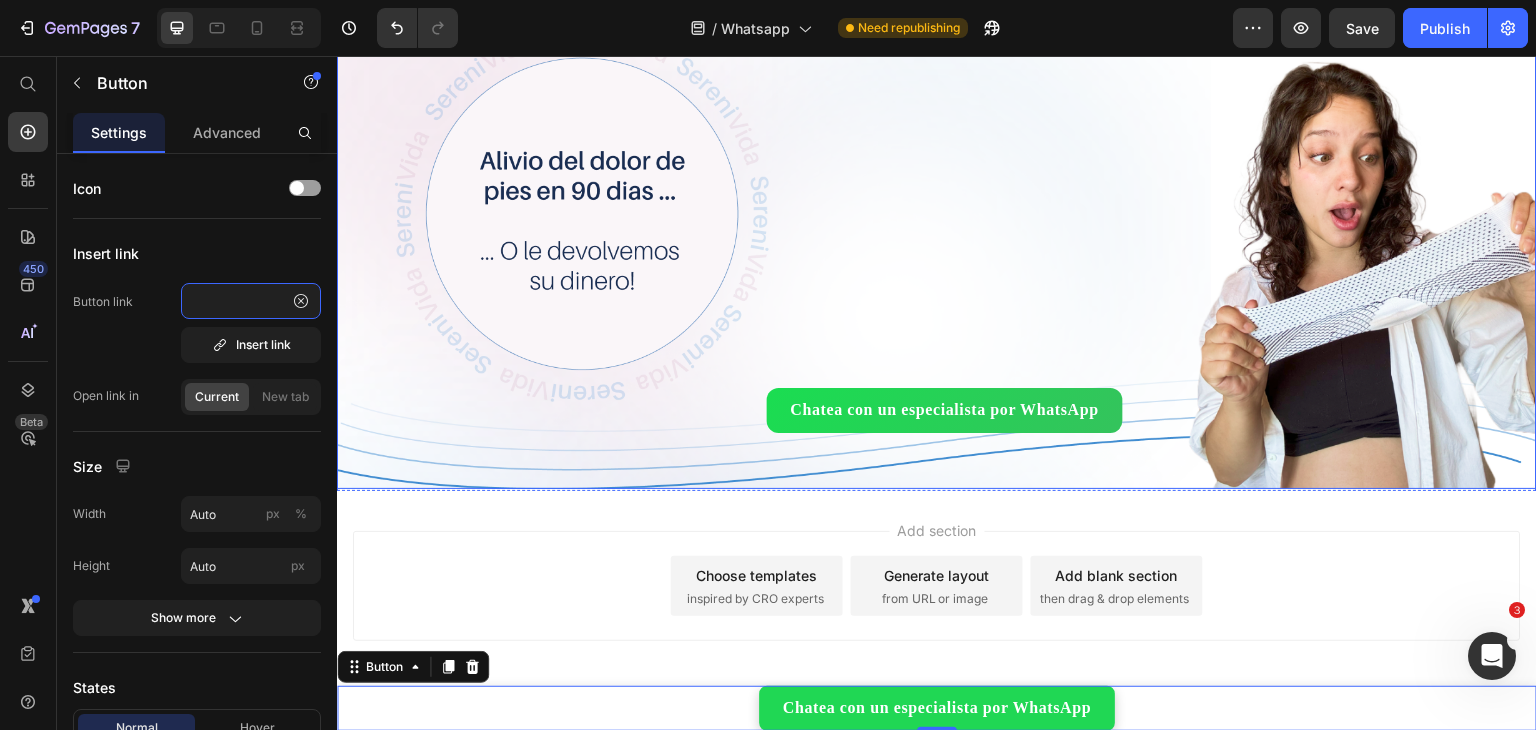 scroll, scrollTop: 1444, scrollLeft: 0, axis: vertical 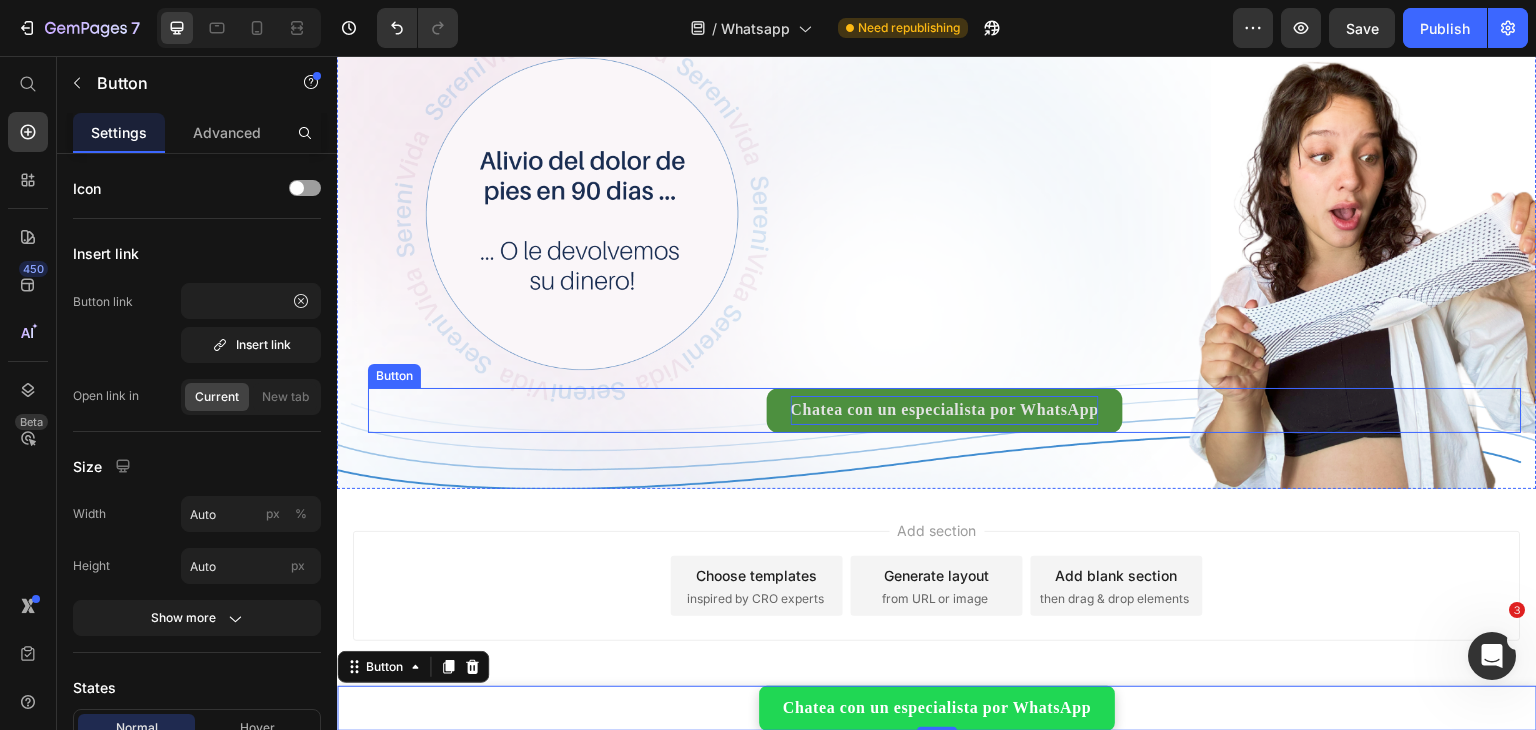 click on "Chatea con un especialista por WhatsApp" at bounding box center [945, 409] 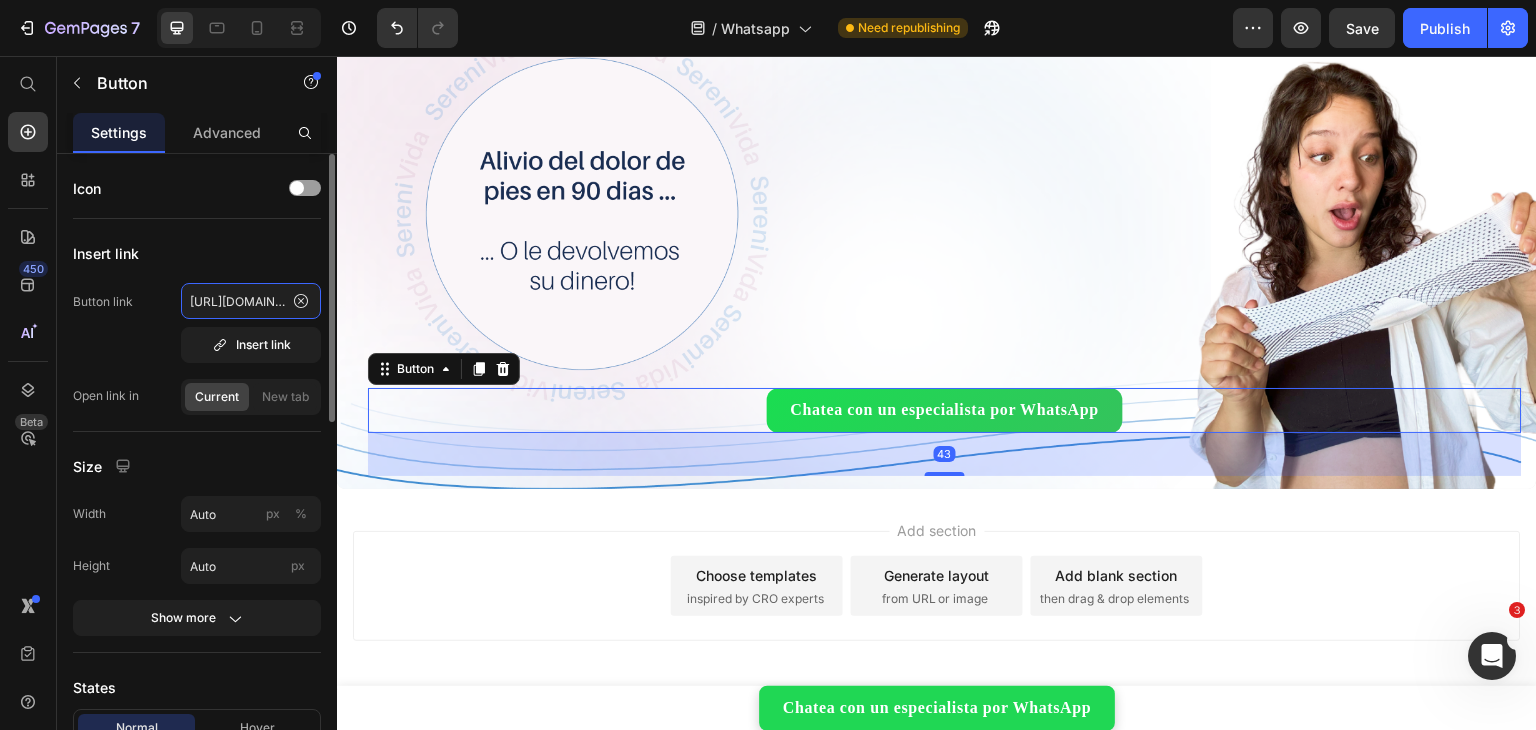 click on "[URL][DOMAIN_NAME][PHONE_NUMBER]" 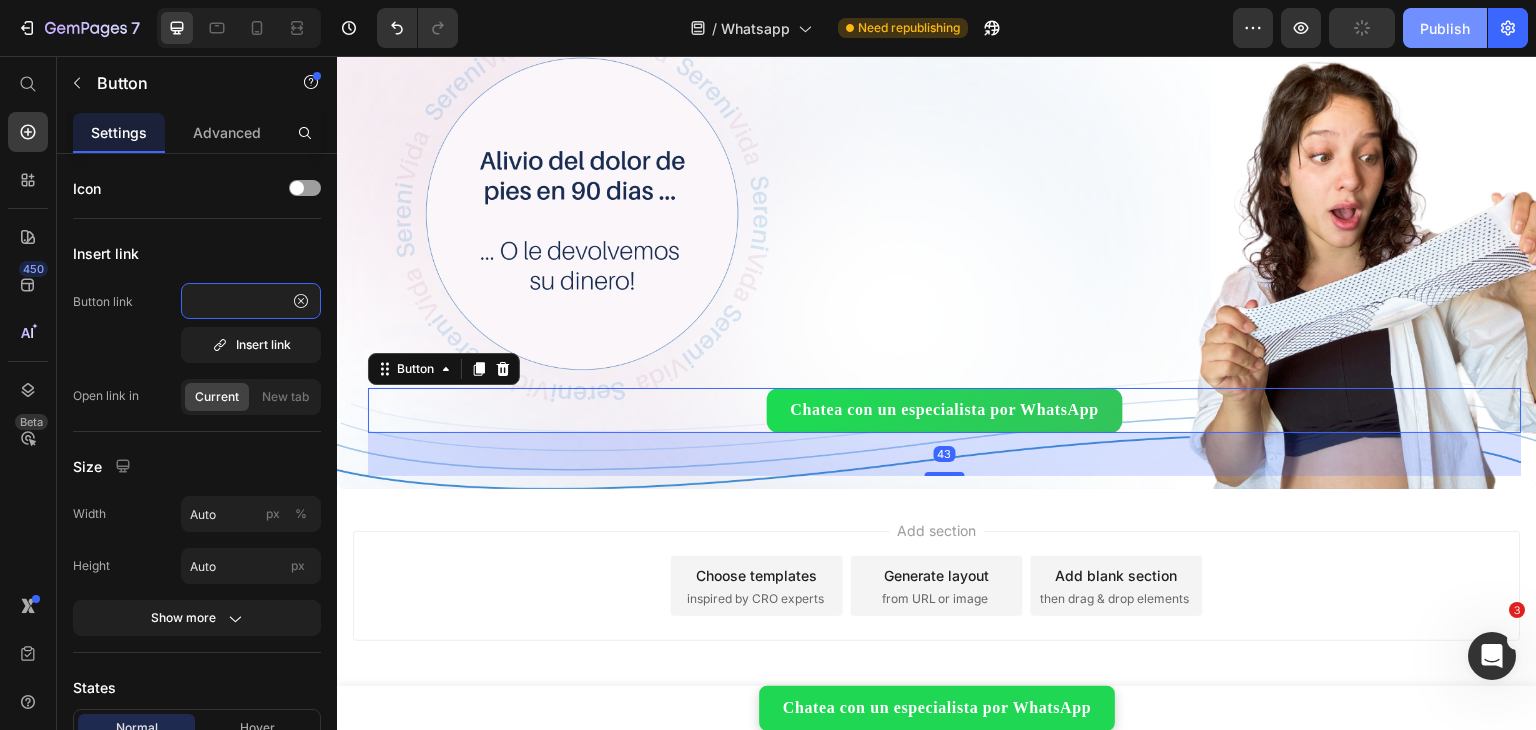 type on "[URL][DOMAIN_NAME][PHONE_NUMBER]" 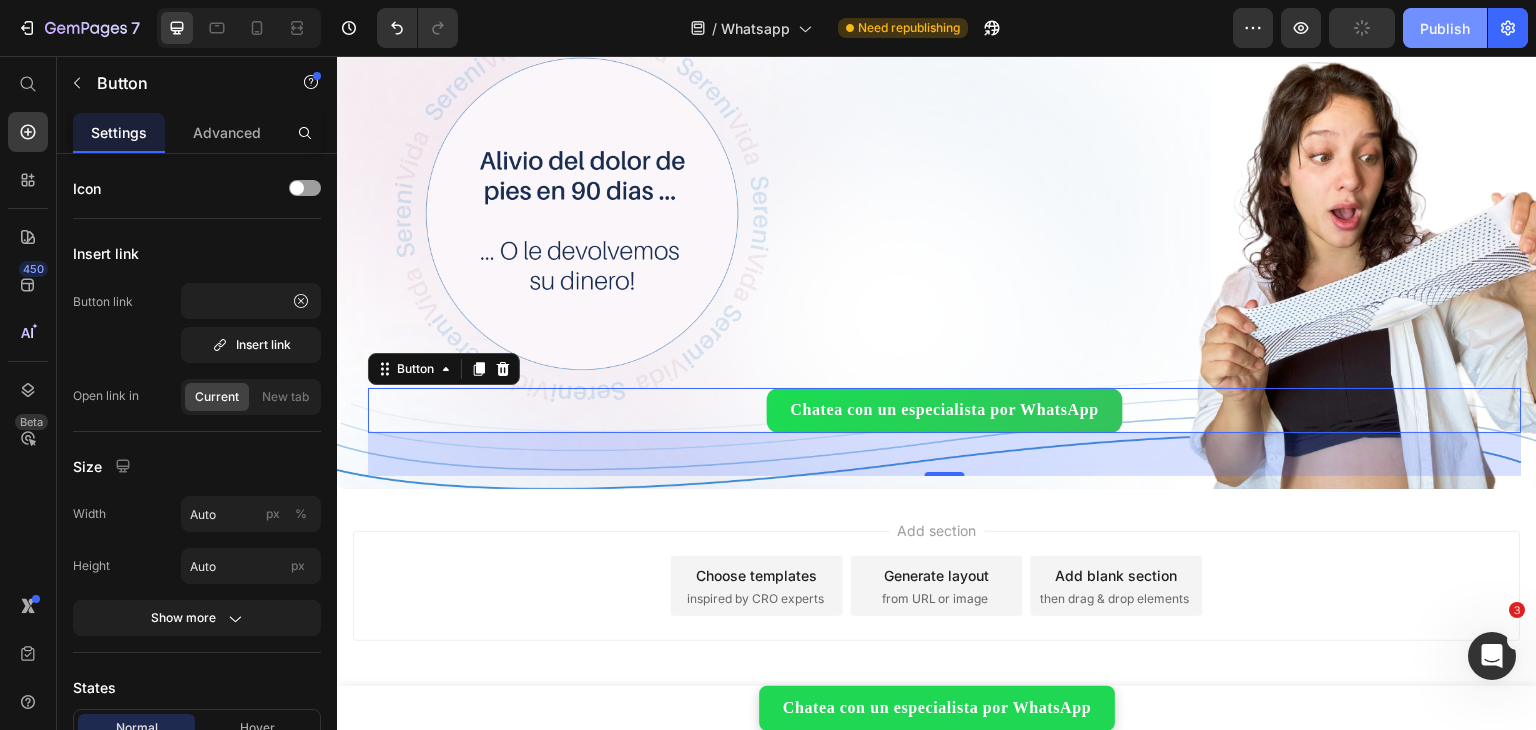 scroll, scrollTop: 0, scrollLeft: 0, axis: both 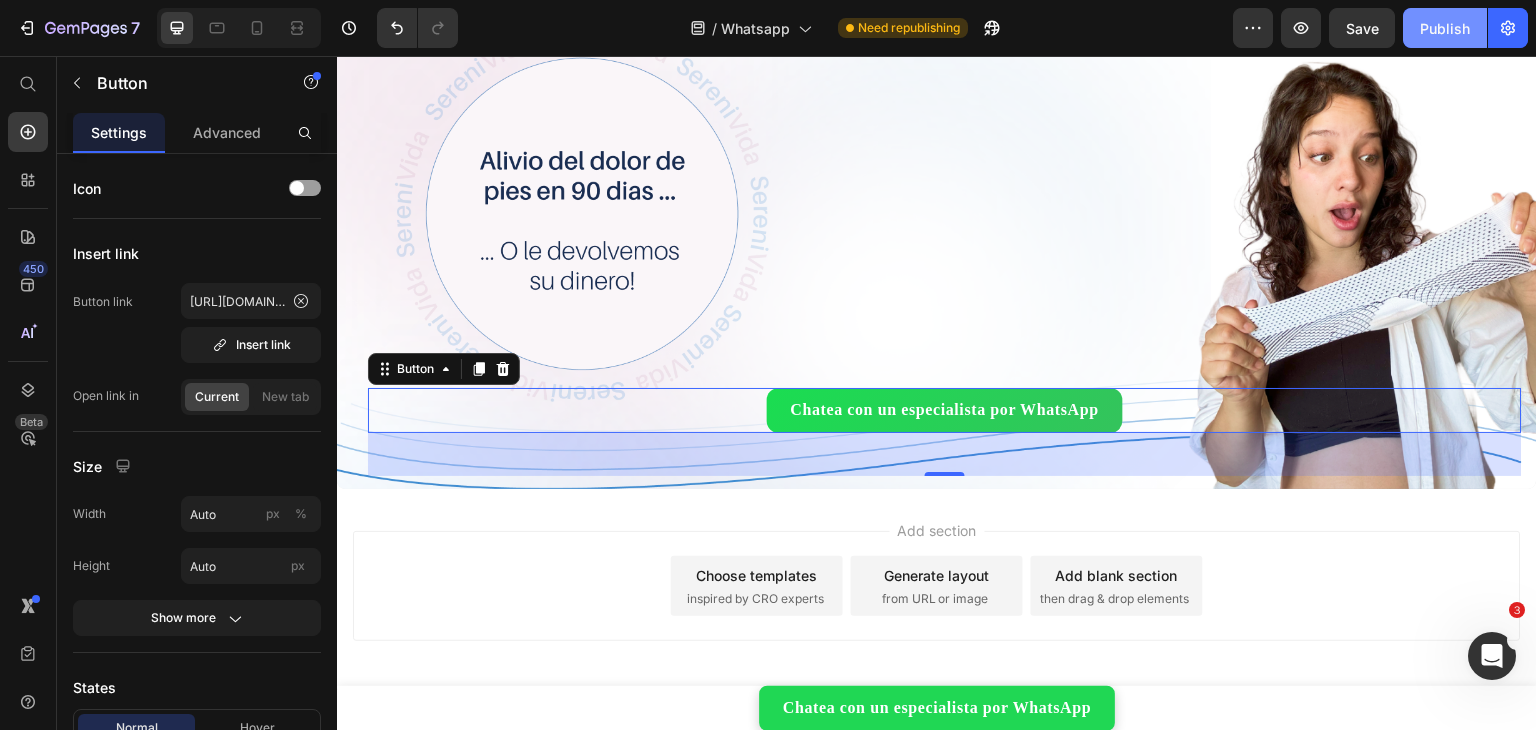 click on "Publish" at bounding box center [1445, 28] 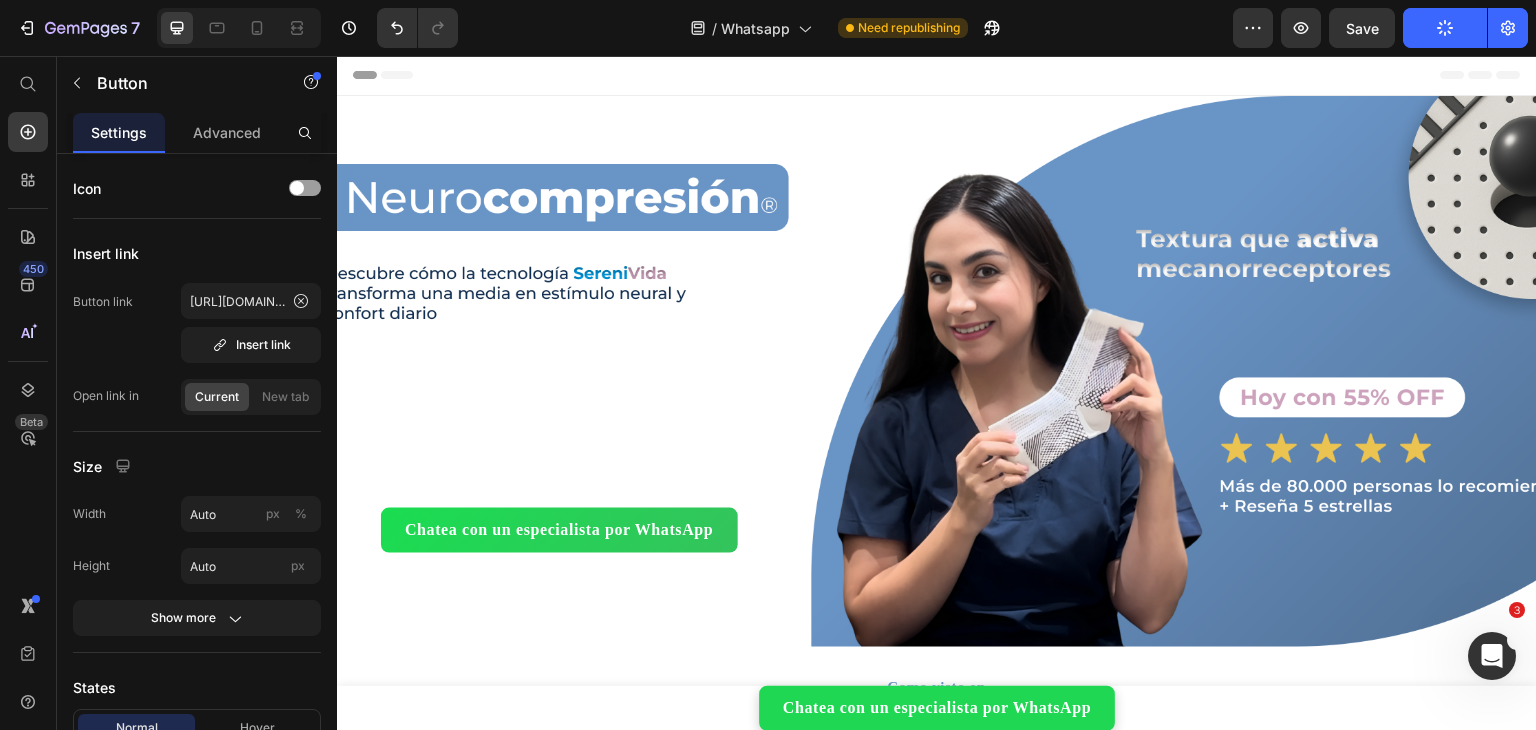 scroll, scrollTop: 0, scrollLeft: 0, axis: both 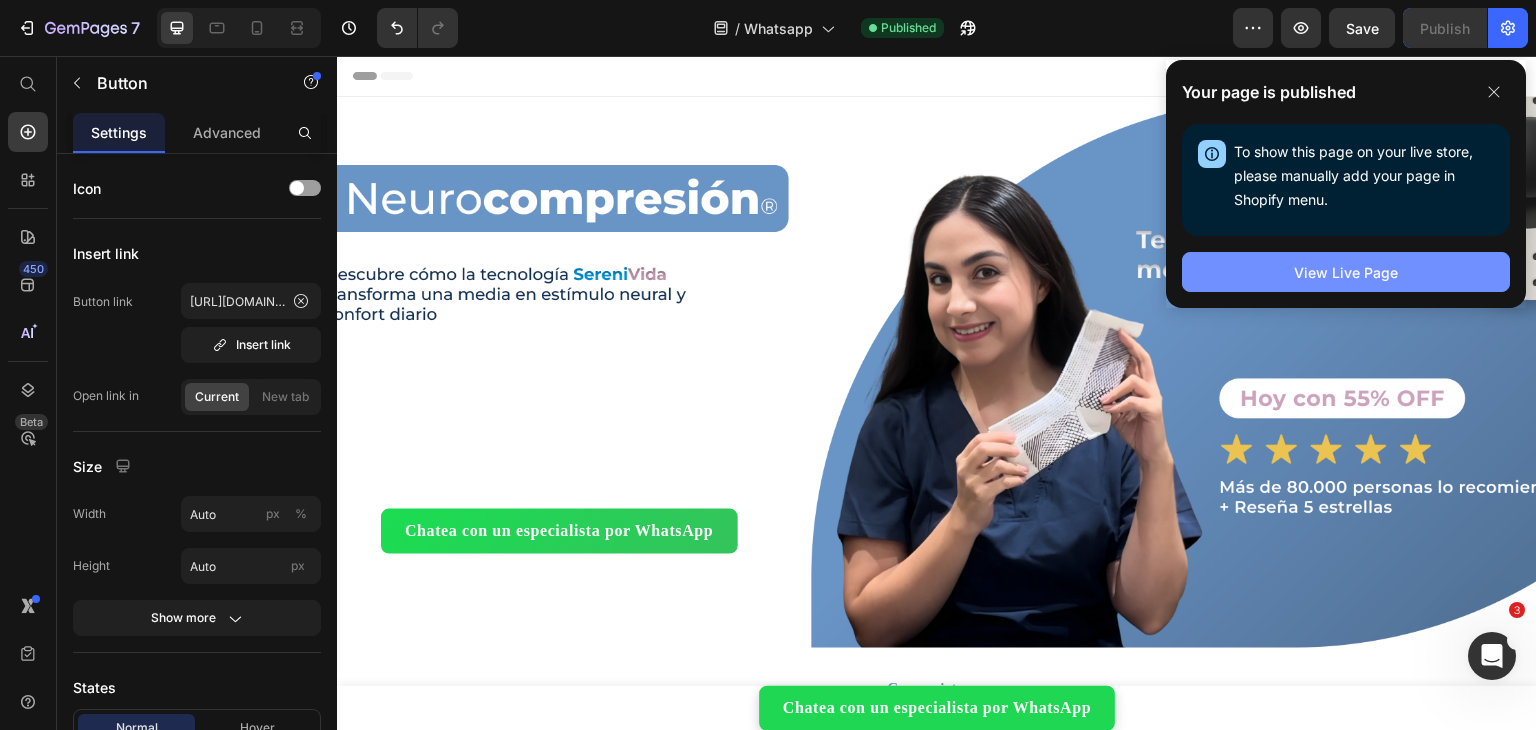 click on "View Live Page" at bounding box center (1346, 272) 